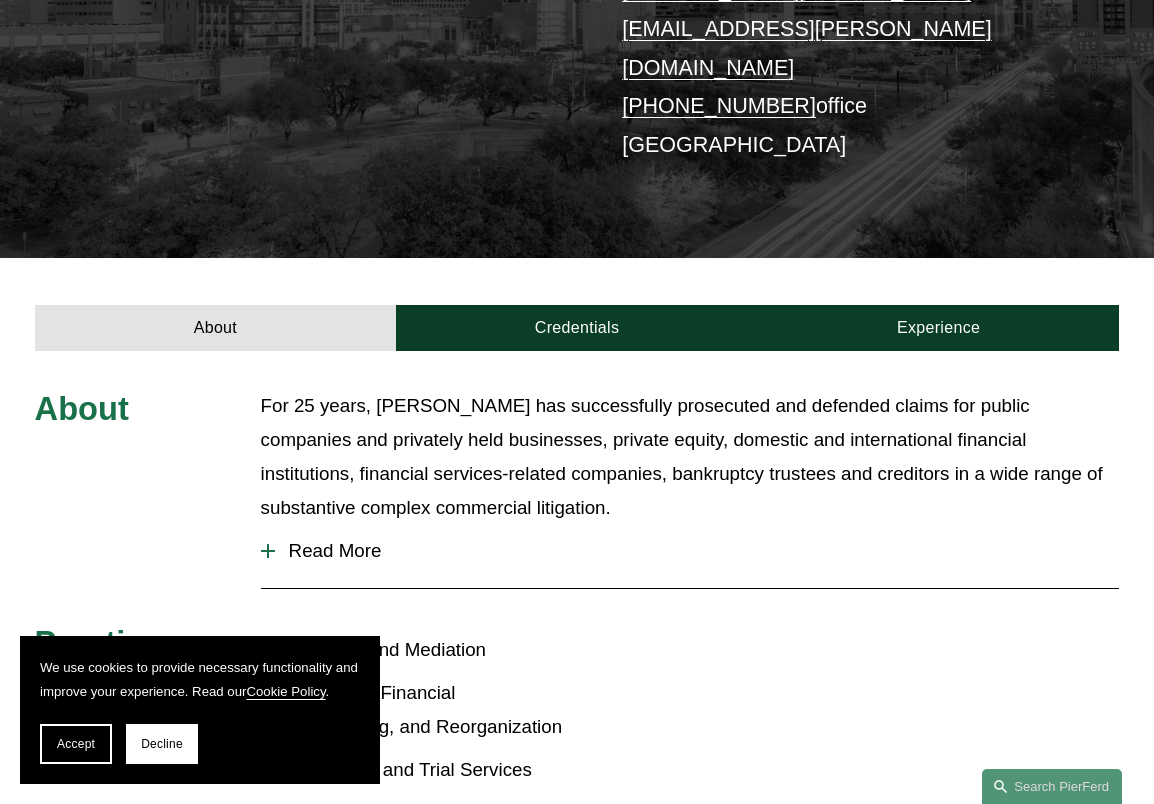 scroll, scrollTop: 500, scrollLeft: 0, axis: vertical 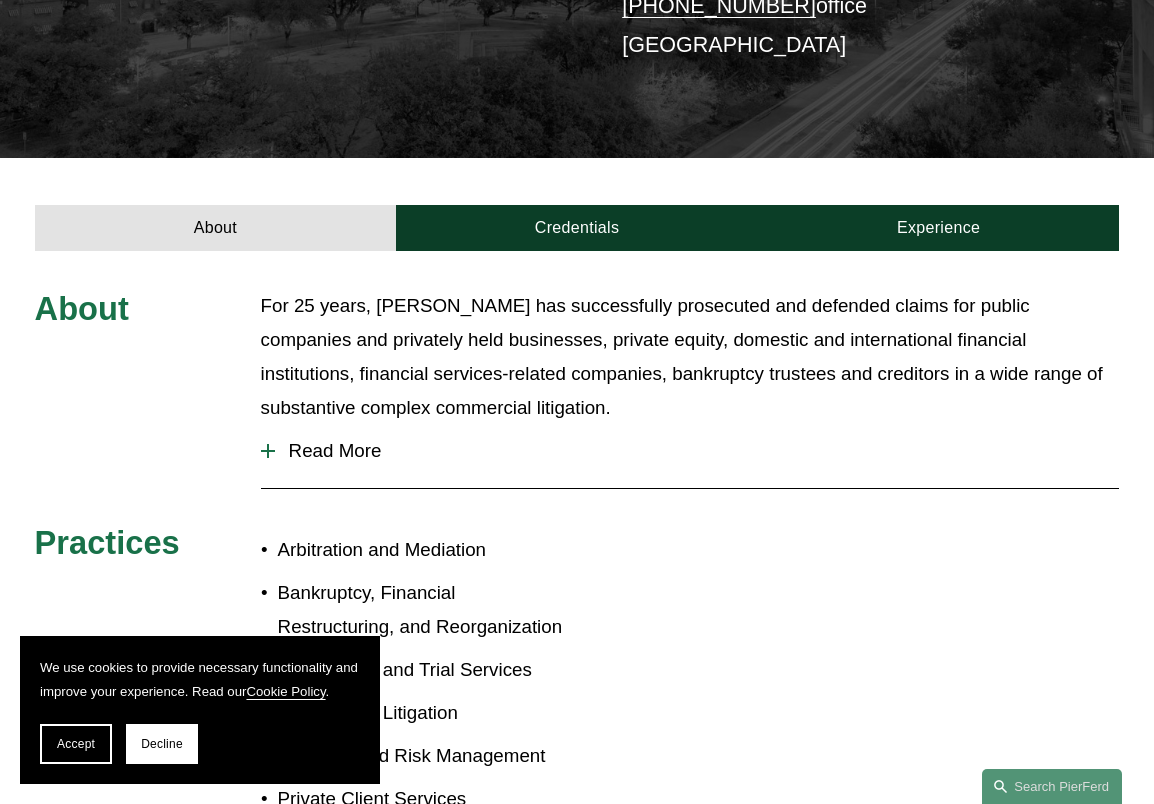 click on "Read More" at bounding box center (690, 451) 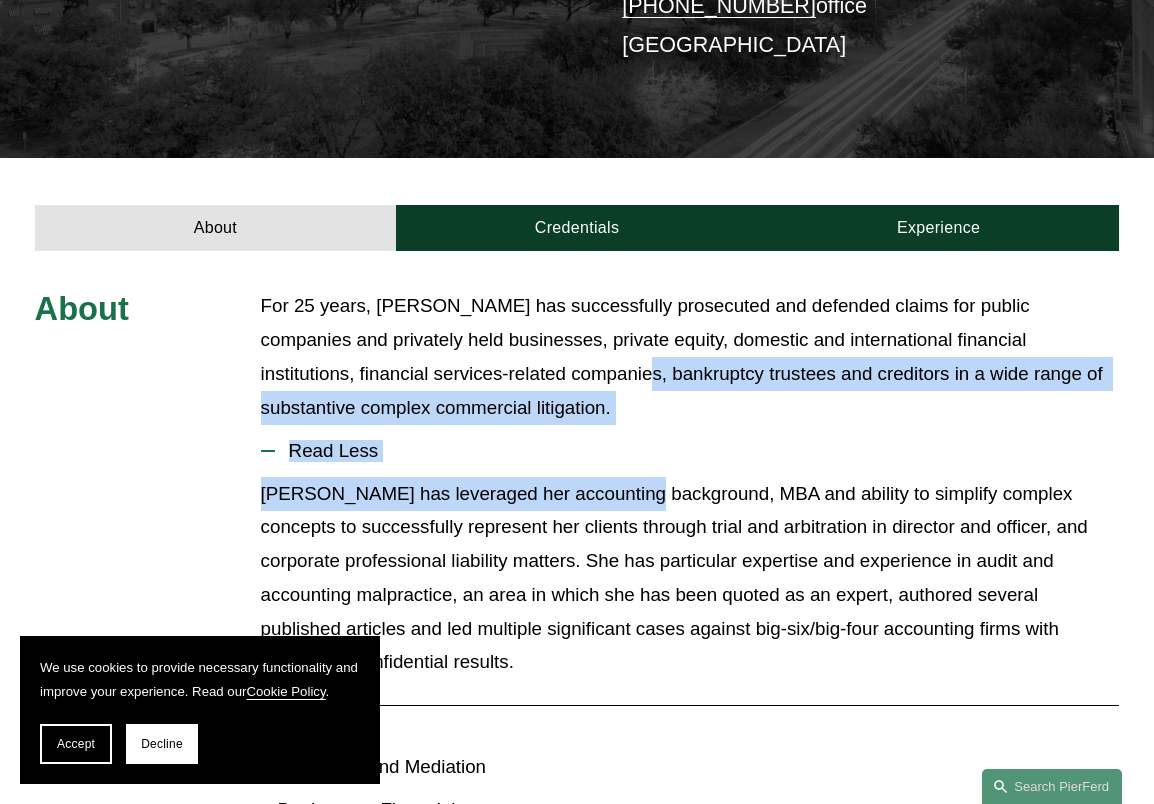 click on "About
For 25 years, Andrea has successfully prosecuted and defended claims for public companies and privately held businesses, private equity, domestic and international financial institutions, financial services-related companies, bankruptcy trustees and creditors in a wide range of substantive complex commercial litigation.
Read Less
Practices
Arbitration and Mediation Bankruptcy, Financial Restructuring, and Reorganization Civil Pretrial and Trial Services Commercial Litigation Litigation and Risk Management Private Client Services Private Investment Funds Professional and Management Liability" at bounding box center [577, 726] 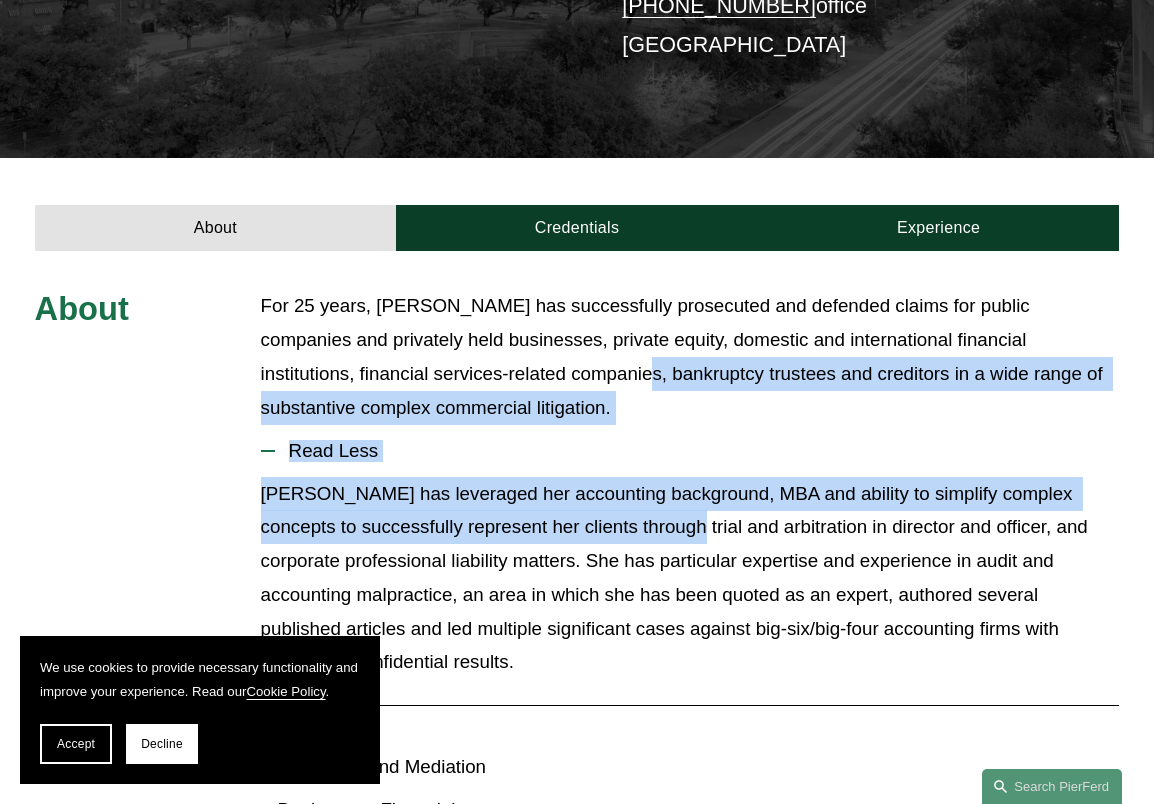 click on "Andrea has leveraged her accounting background, MBA and ability to simplify complex concepts to successfully represent her clients through trial and arbitration in director and officer, and corporate professional liability matters. She has particular expertise and experience in audit and accounting malpractice, an area in which she has been quoted as an expert, authored several published articles and led multiple significant cases against big-six/big-four accounting firms with successful confidential results." at bounding box center [690, 578] 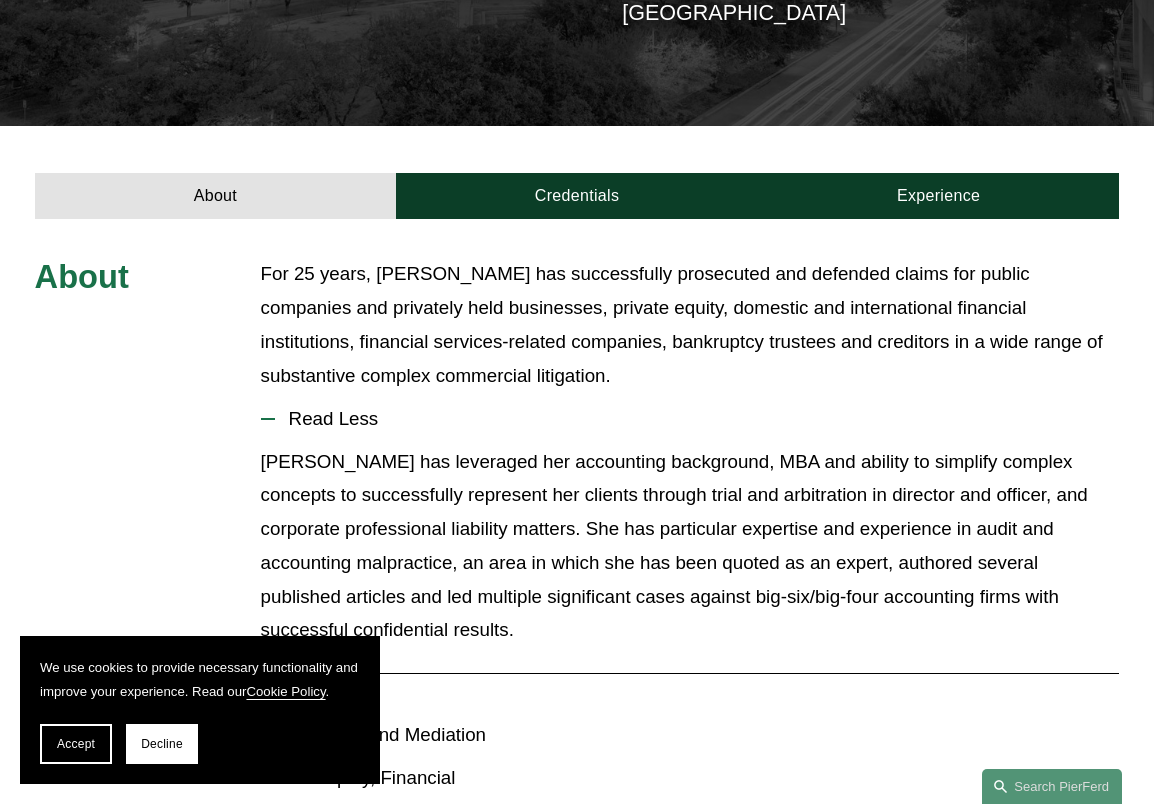 scroll, scrollTop: 332, scrollLeft: 0, axis: vertical 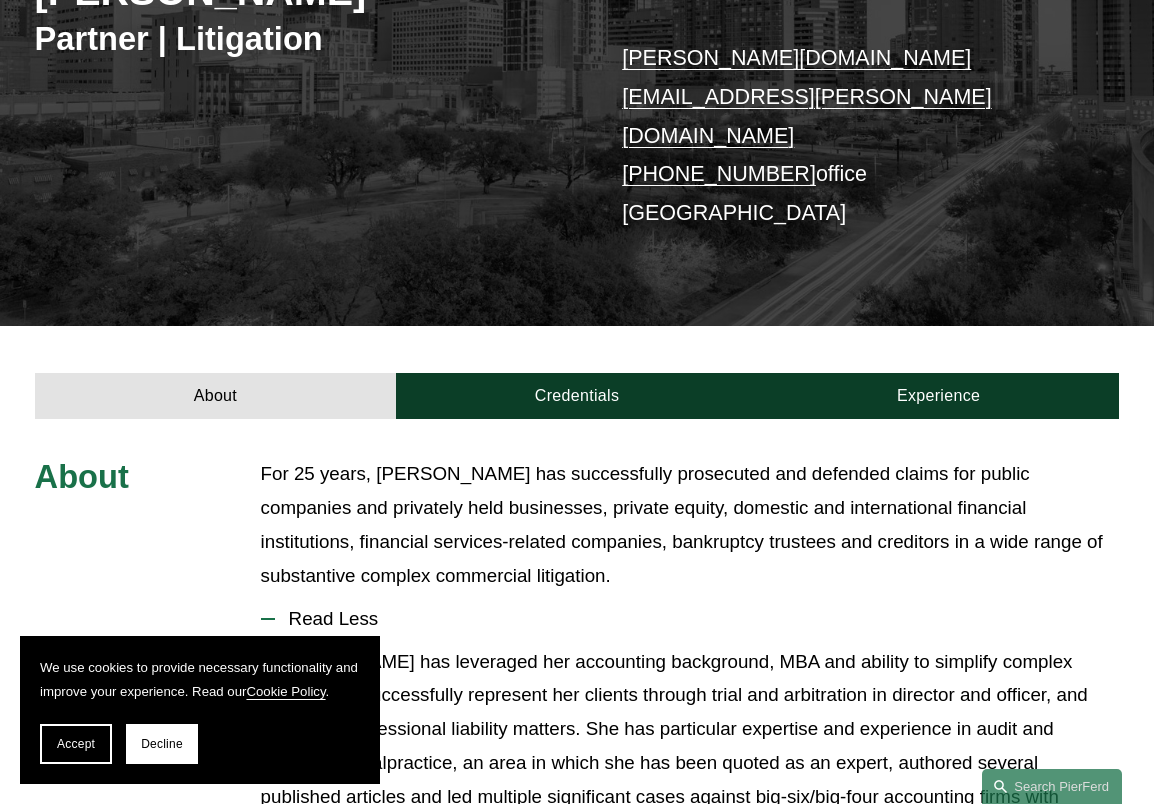 click on "About
For 25 years, Andrea has successfully prosecuted and defended claims for public companies and privately held businesses, private equity, domestic and international financial institutions, financial services-related companies, bankruptcy trustees and creditors in a wide range of substantive complex commercial litigation.
Read Less
Practices
Arbitration and Mediation Bankruptcy, Financial Restructuring, and Reorganization Civil Pretrial and Trial Services Commercial Litigation Litigation and Risk Management Private Client Services" at bounding box center (577, 894) 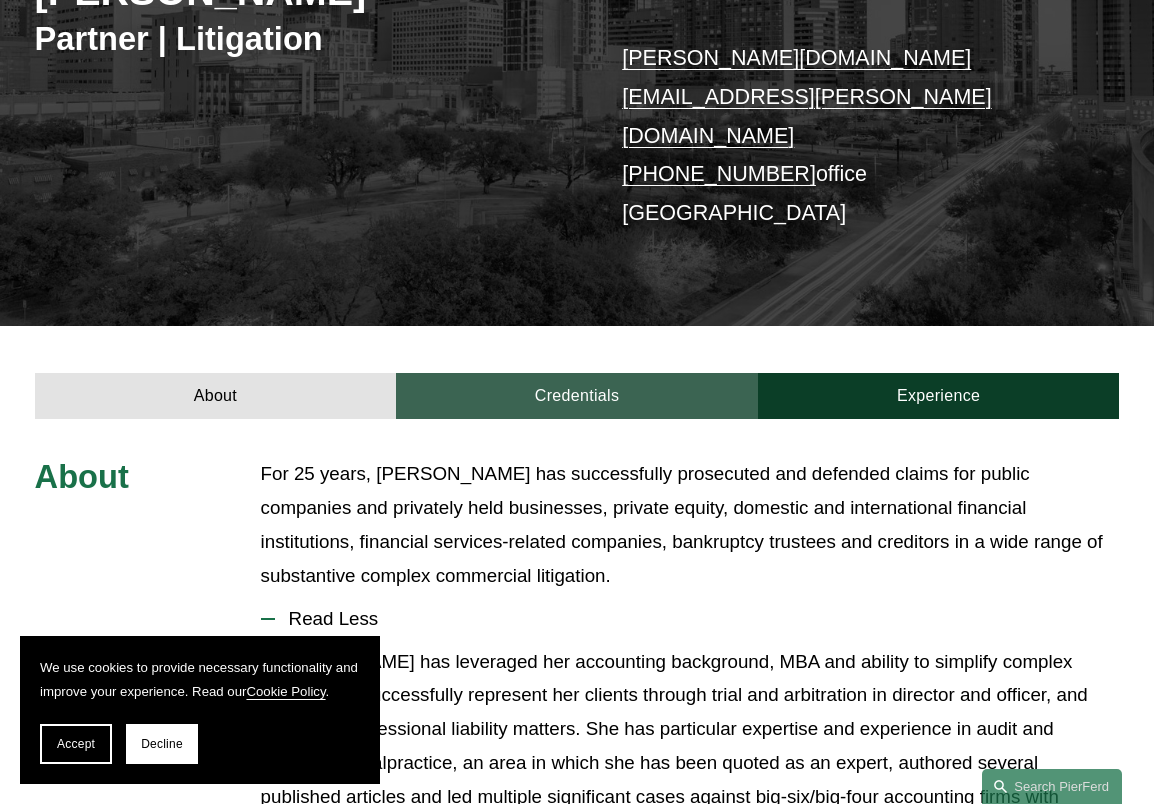 click on "Credentials" at bounding box center [577, 396] 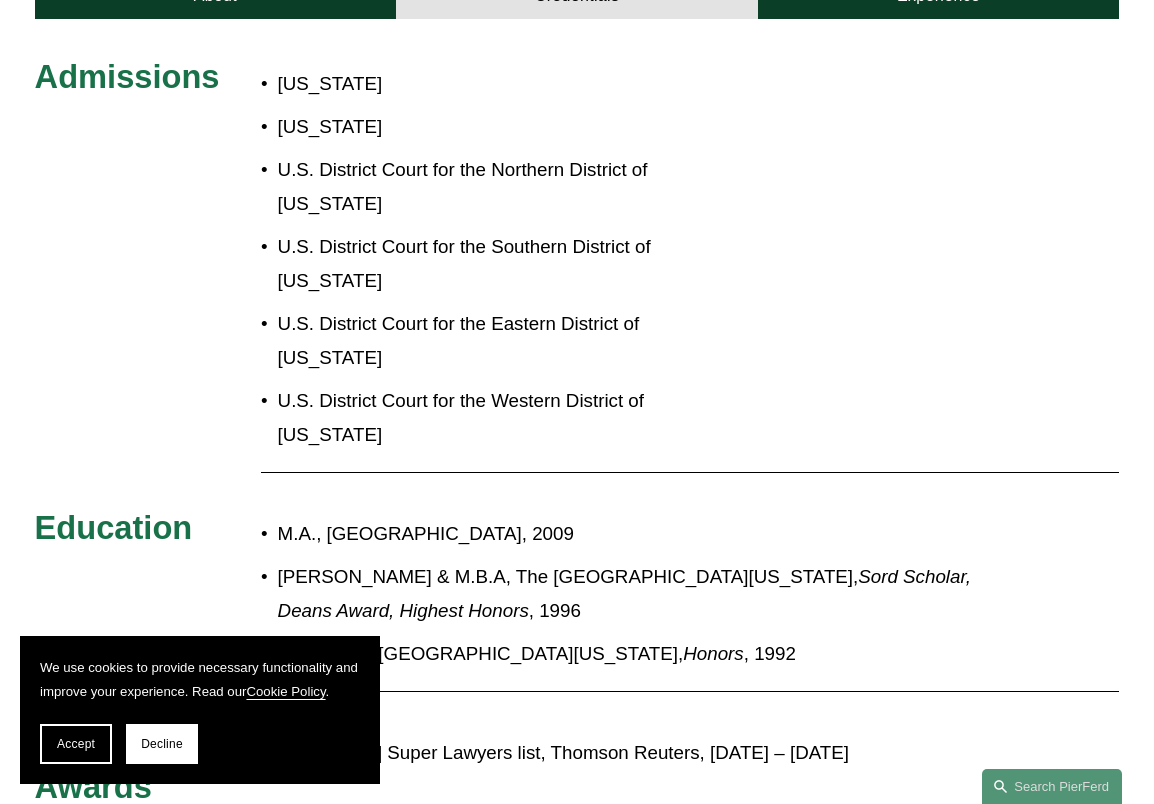 scroll, scrollTop: 232, scrollLeft: 0, axis: vertical 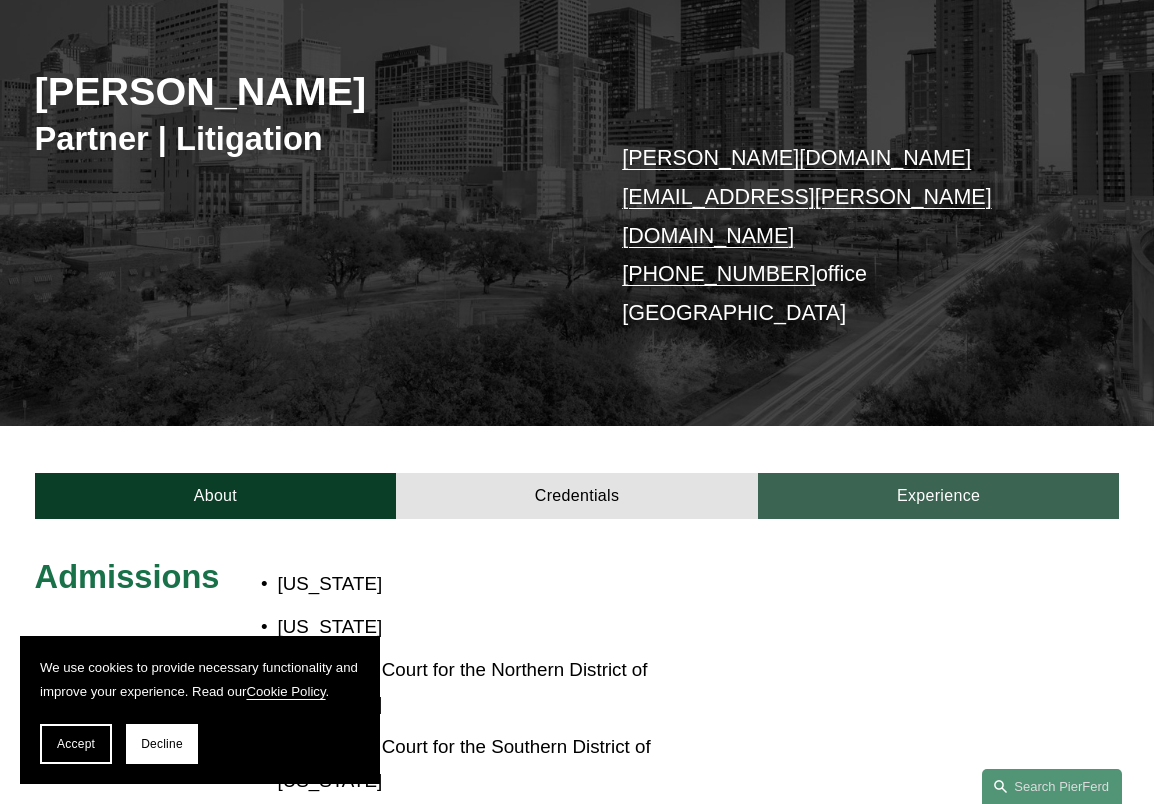 click on "Experience" at bounding box center (939, 496) 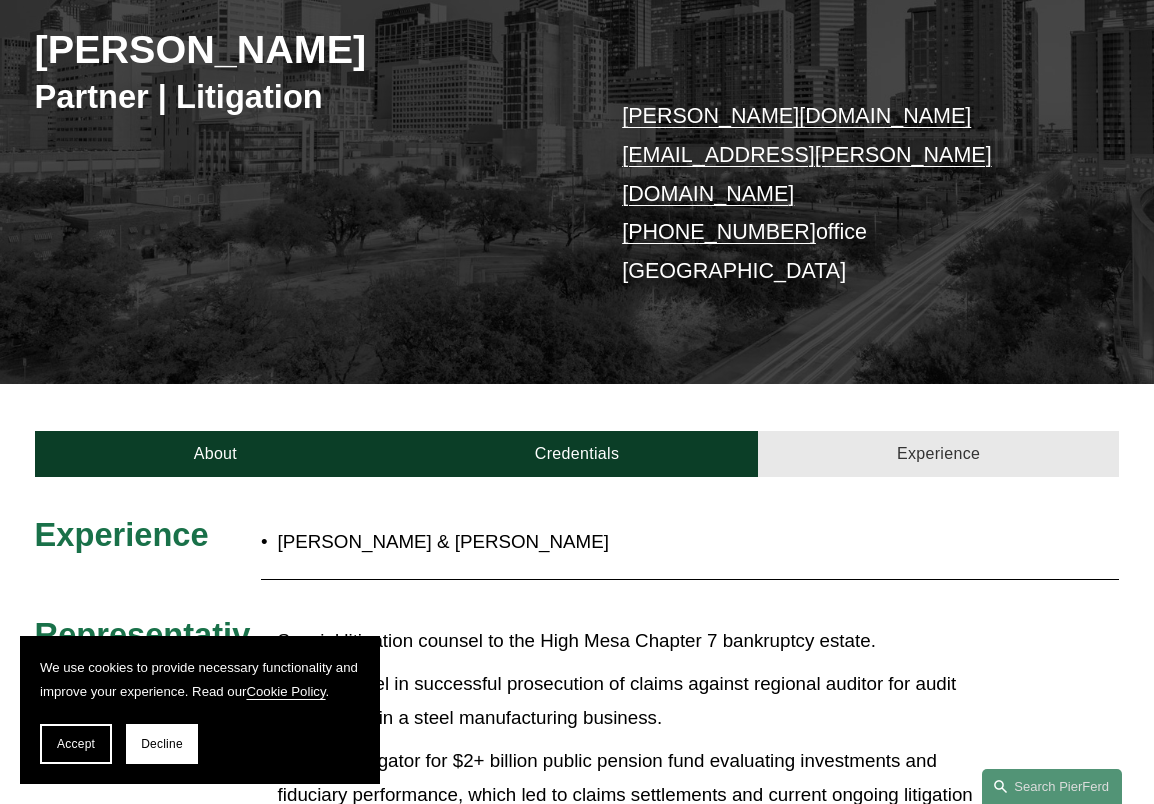 scroll, scrollTop: 0, scrollLeft: 0, axis: both 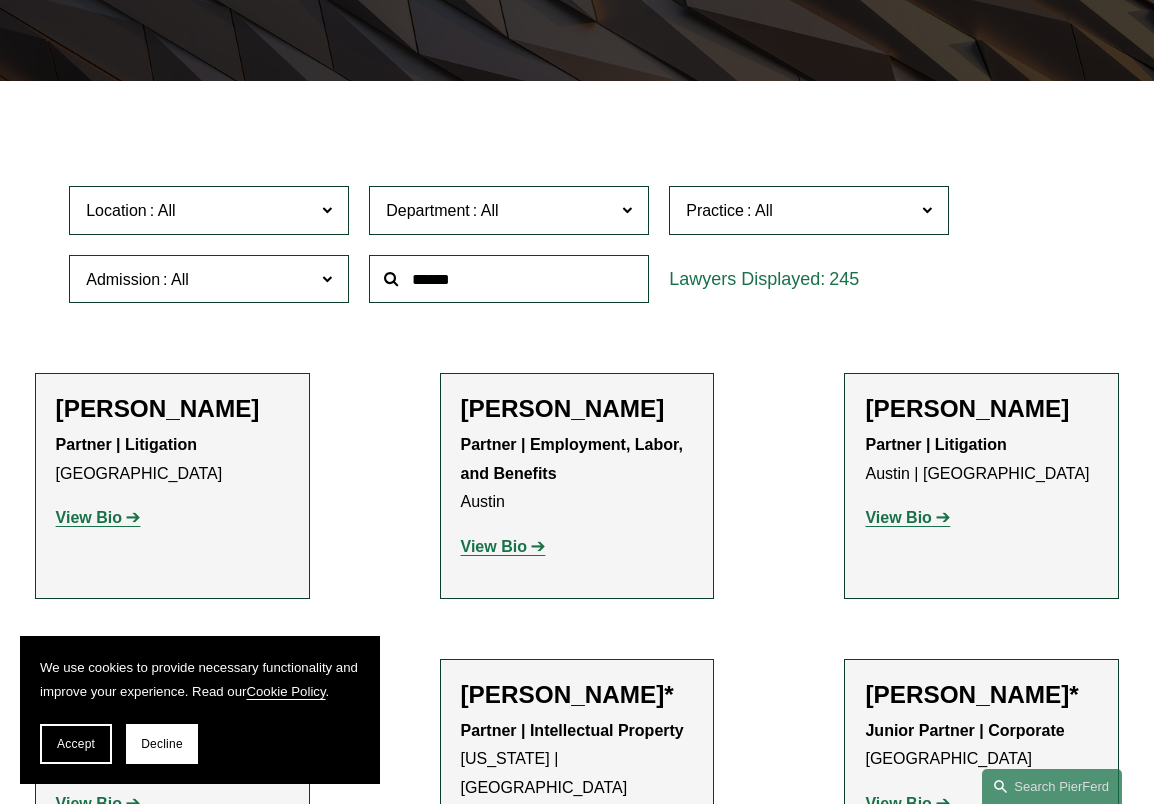 click on "Admission" 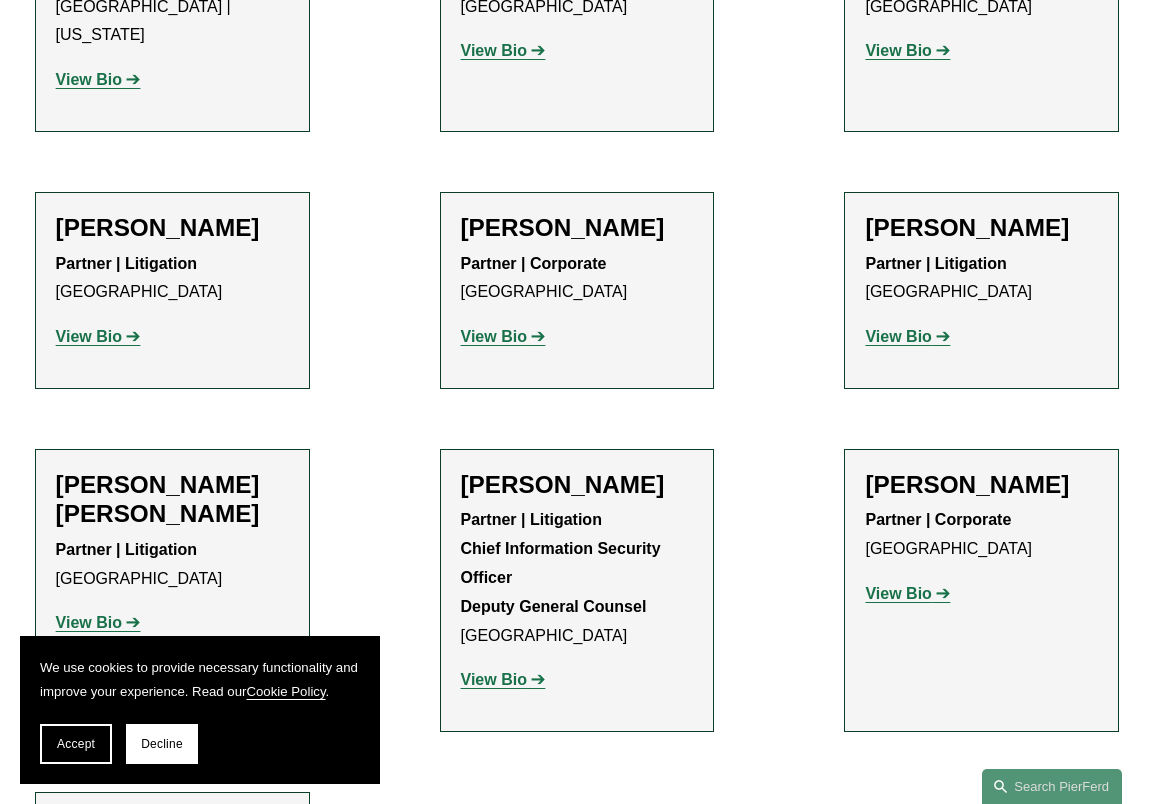 scroll, scrollTop: 767, scrollLeft: 0, axis: vertical 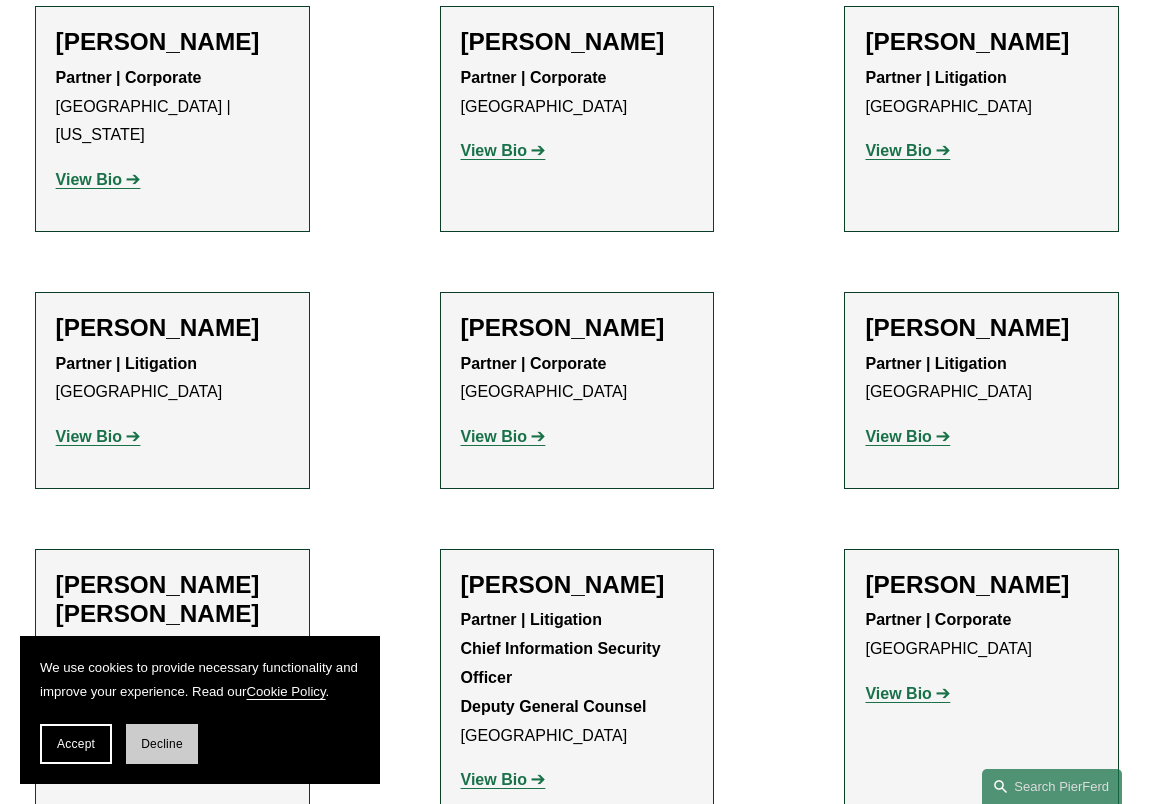 click on "Decline" at bounding box center [162, 744] 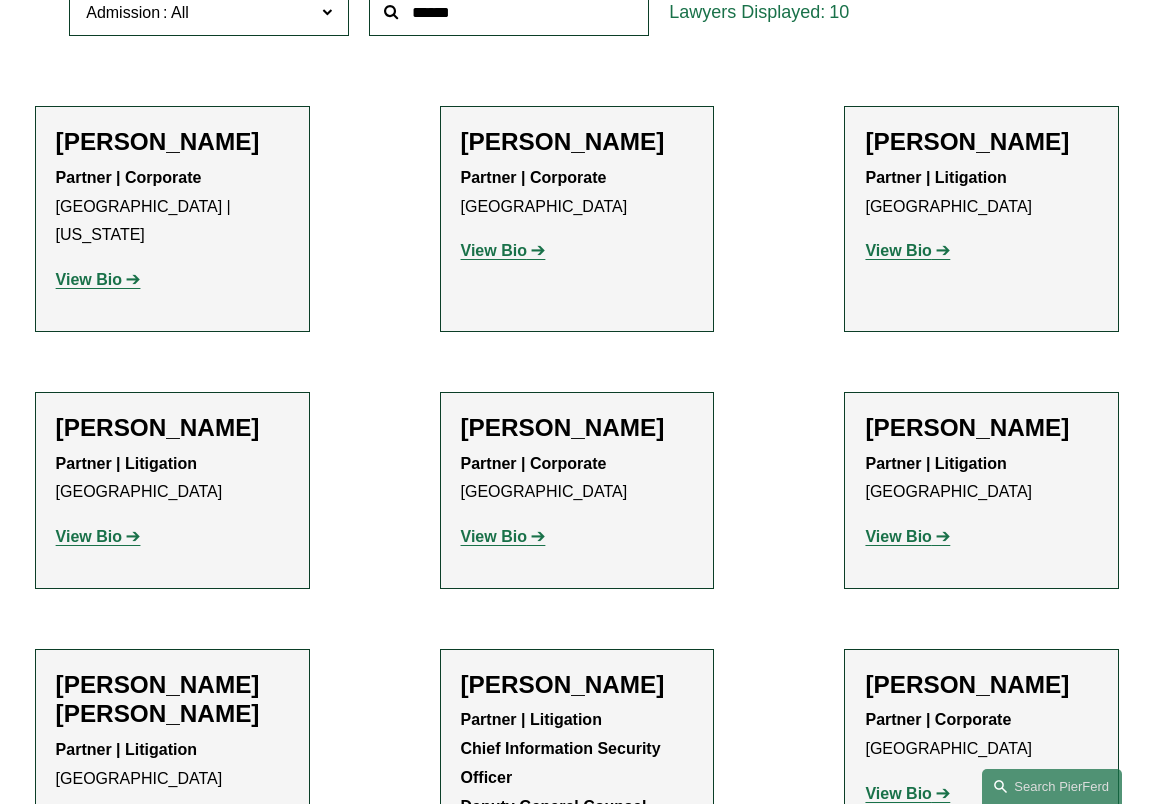 scroll, scrollTop: 867, scrollLeft: 0, axis: vertical 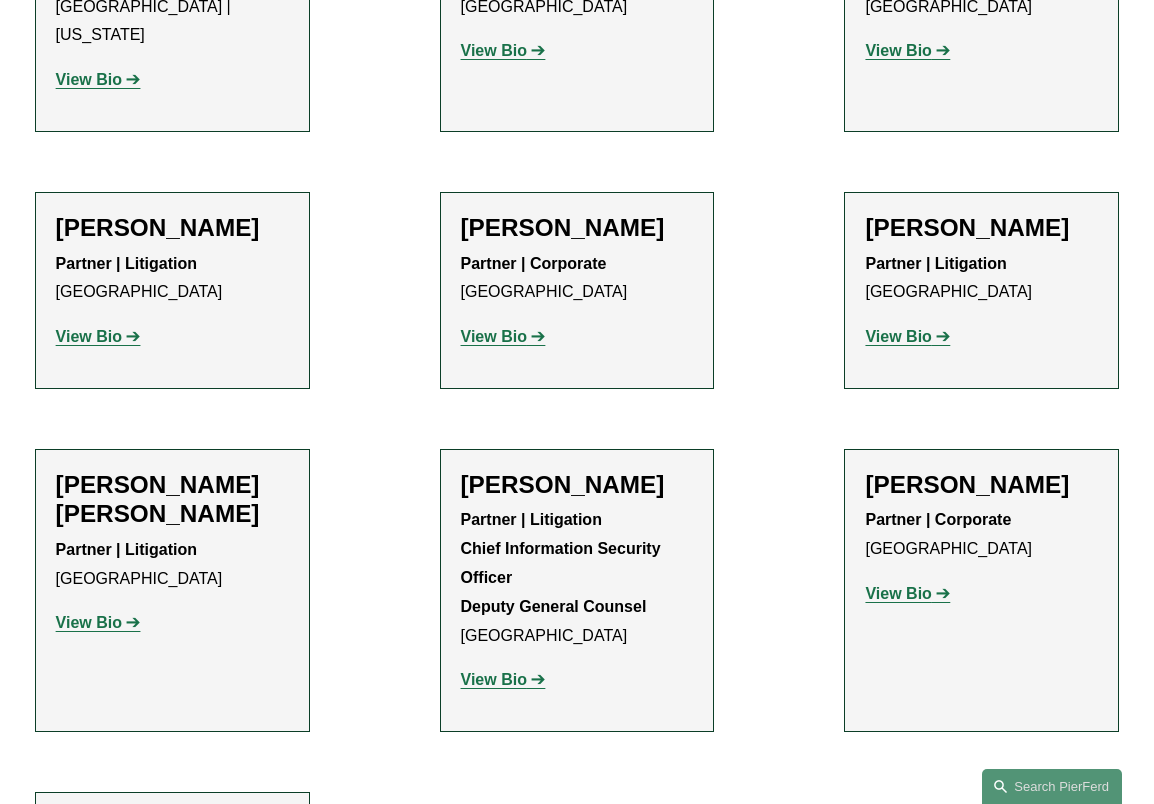 click on "View Bio" 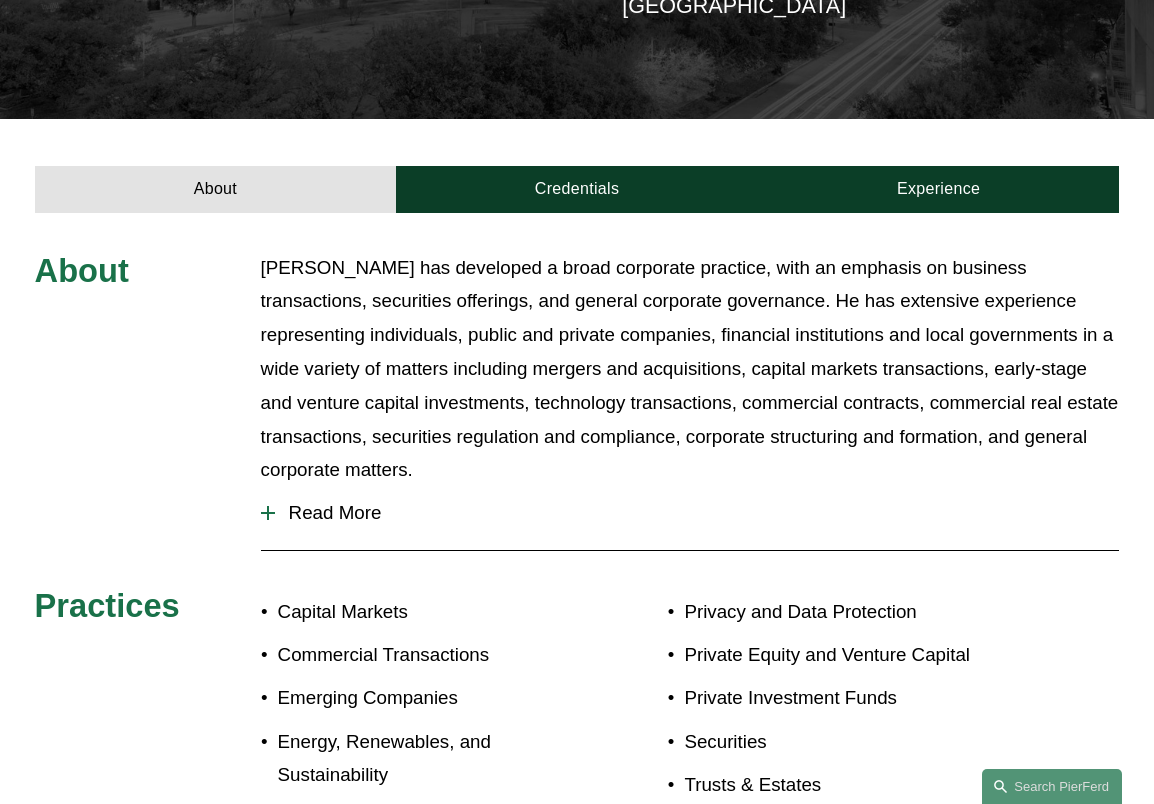 scroll, scrollTop: 600, scrollLeft: 0, axis: vertical 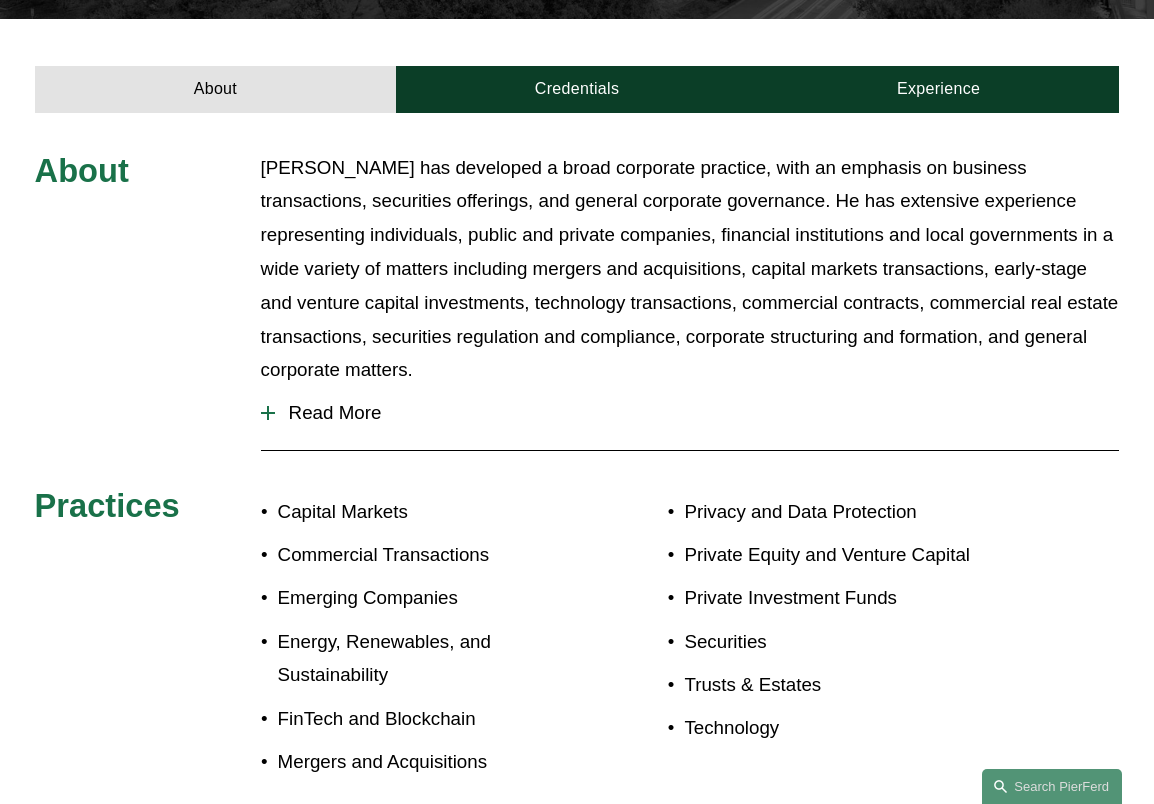 click on "Read More" at bounding box center (697, 413) 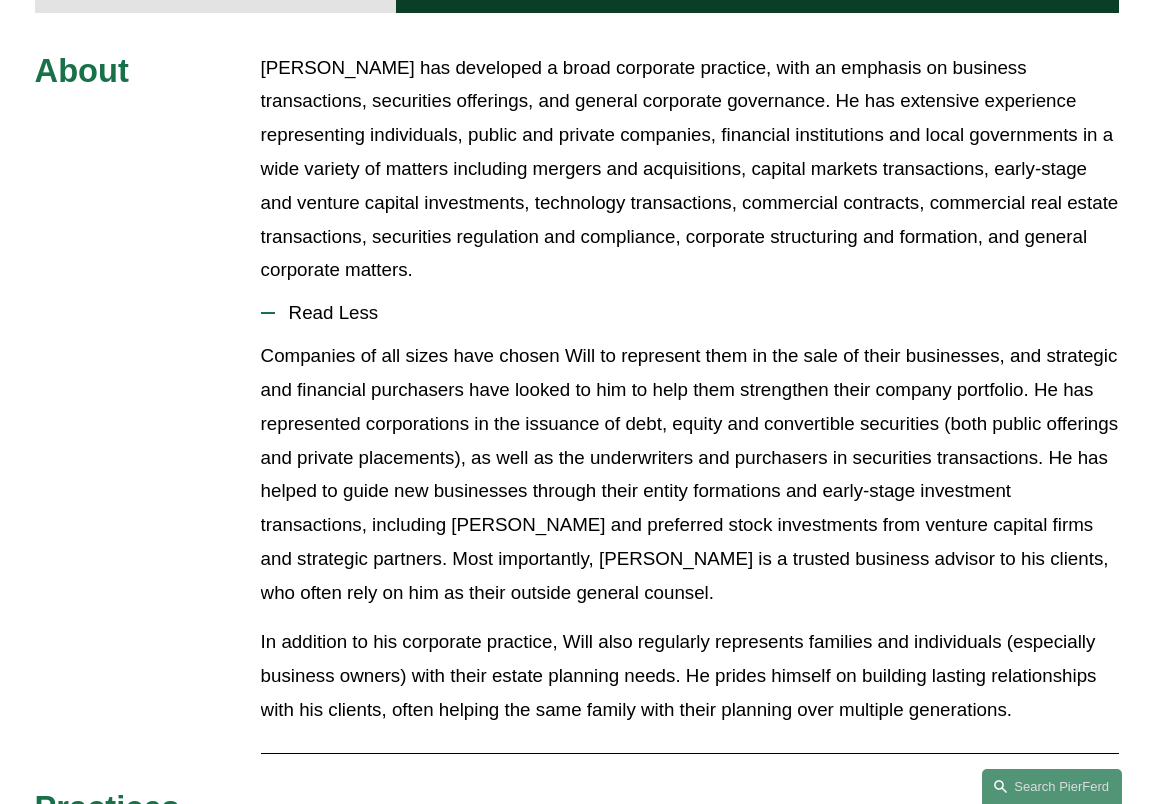 scroll, scrollTop: 300, scrollLeft: 0, axis: vertical 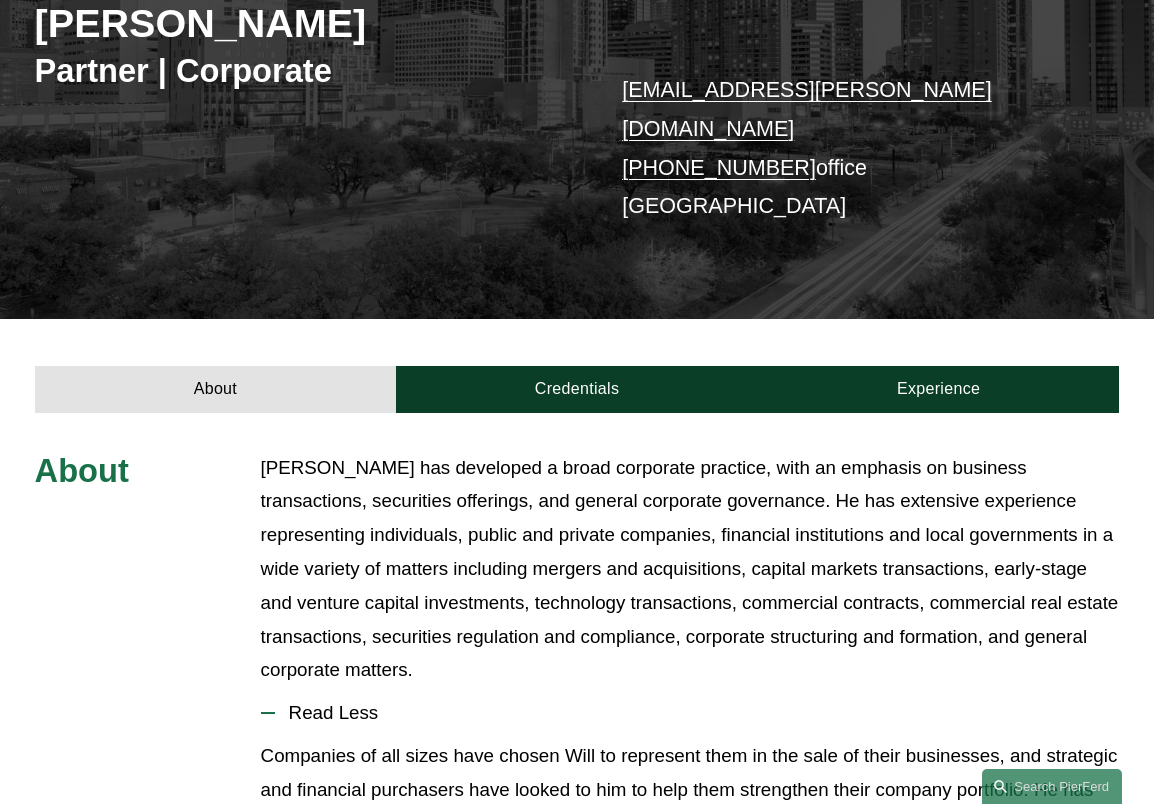 click on "About
Credentials
Experience" at bounding box center [577, 365] 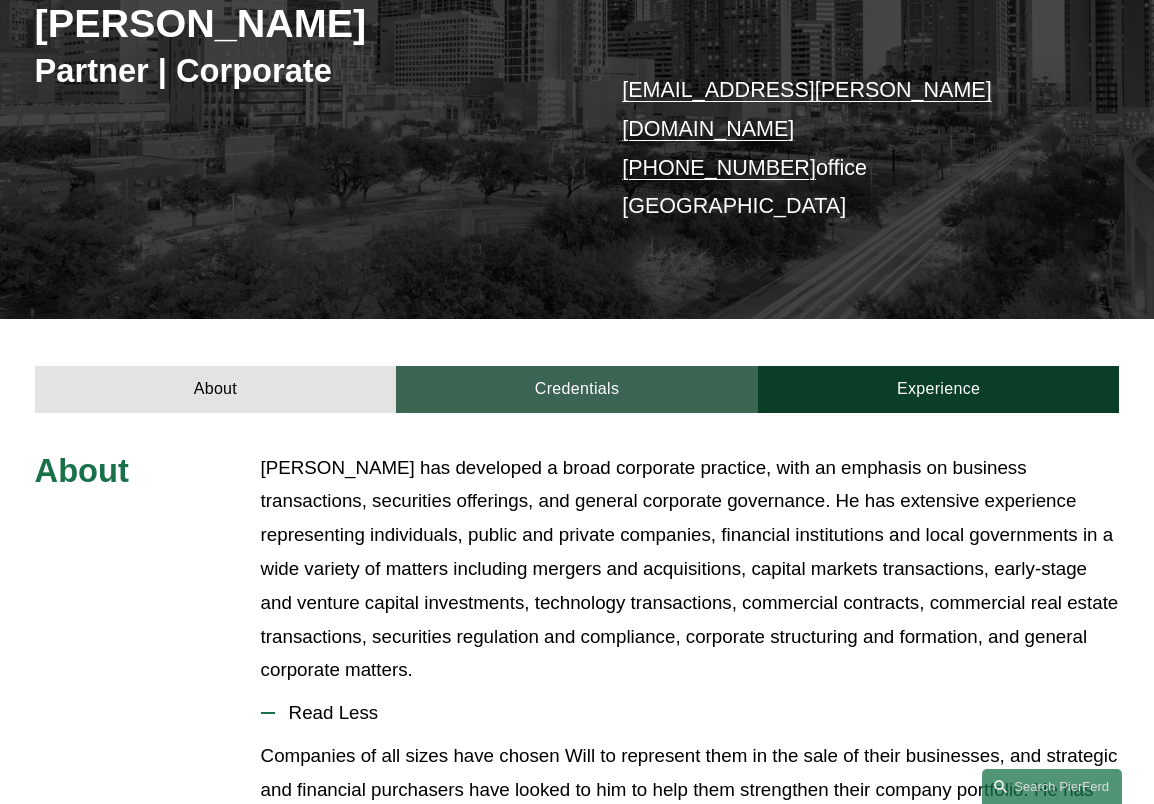 click on "Credentials" at bounding box center (577, 389) 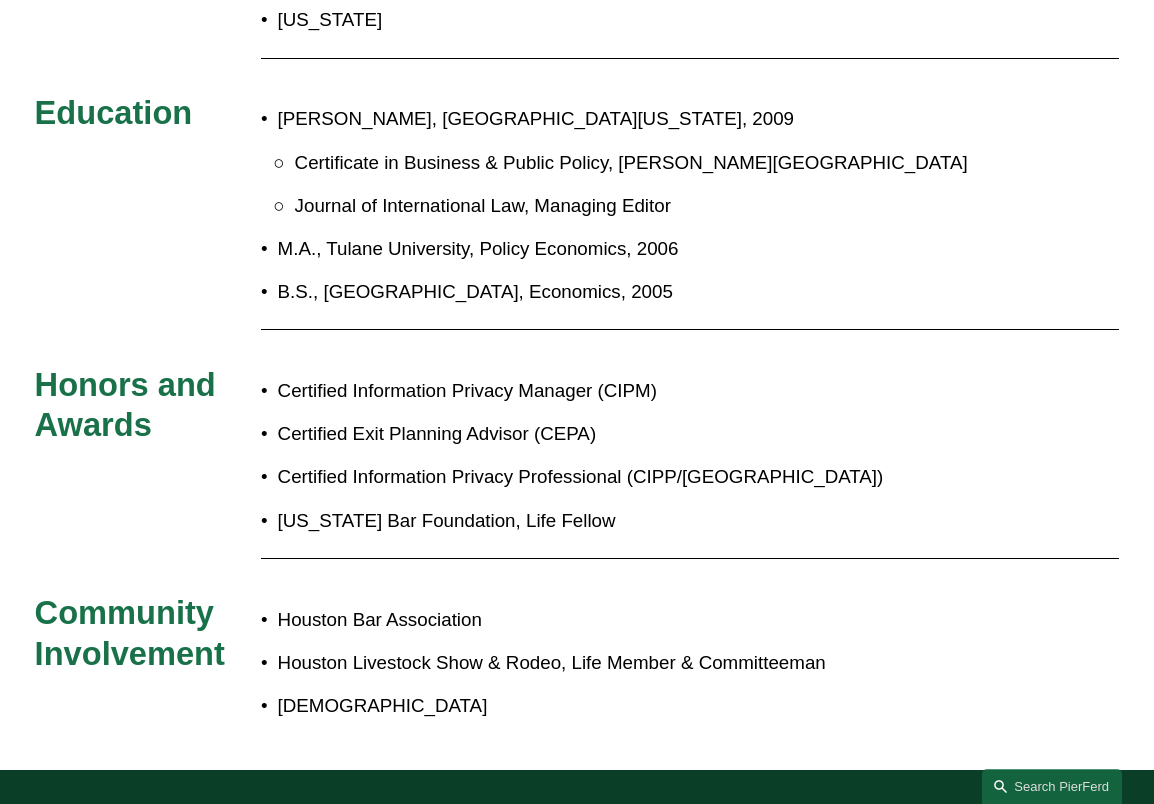 scroll, scrollTop: 300, scrollLeft: 0, axis: vertical 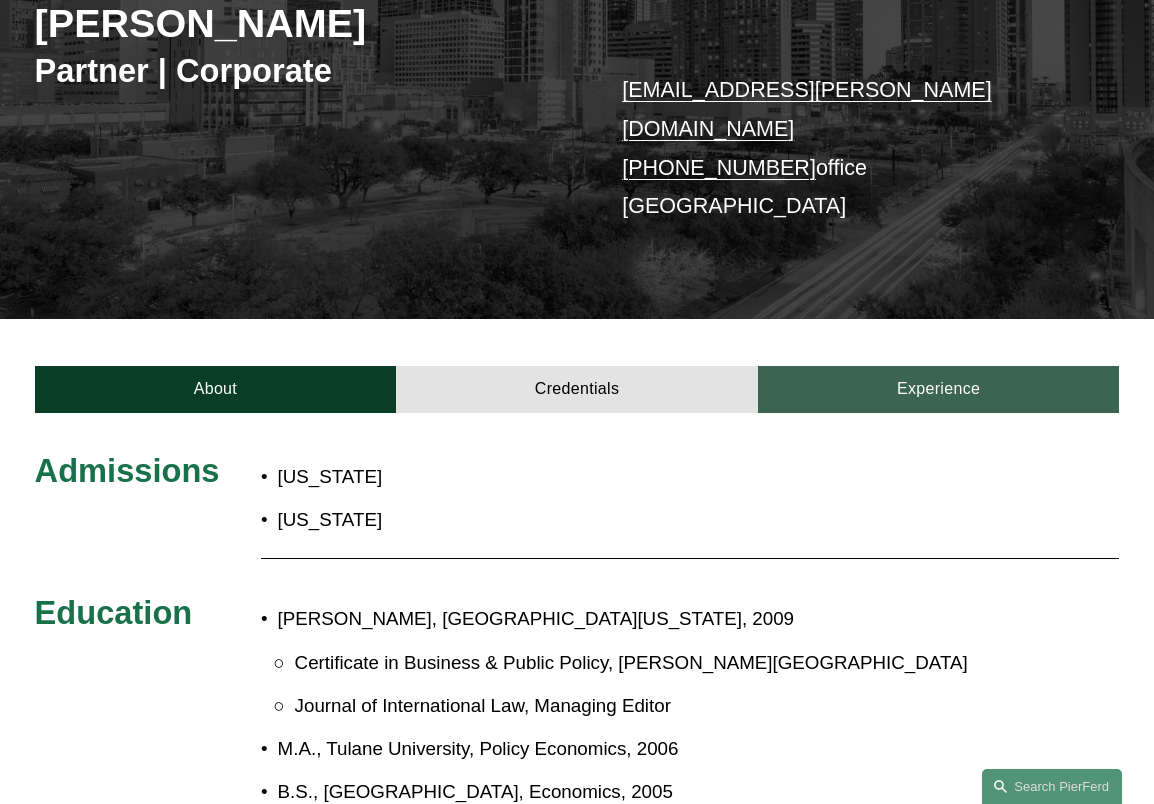 click on "Experience" at bounding box center [939, 389] 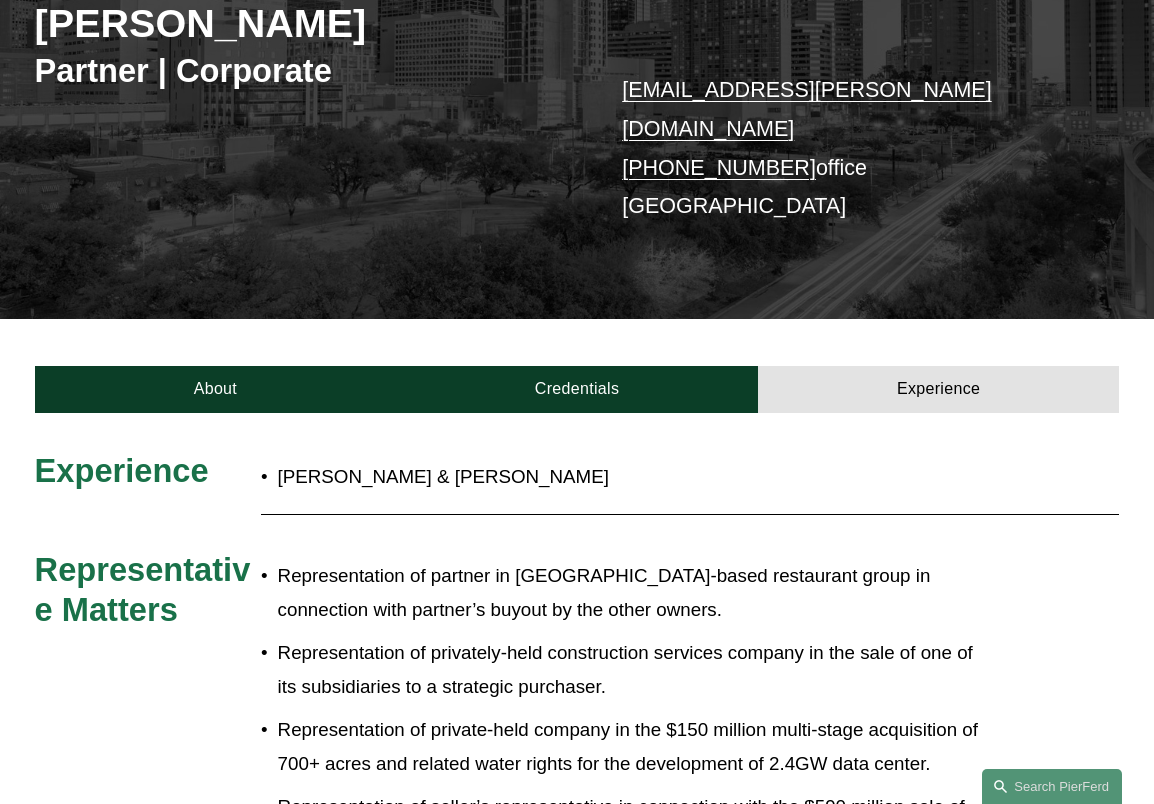 scroll, scrollTop: 500, scrollLeft: 0, axis: vertical 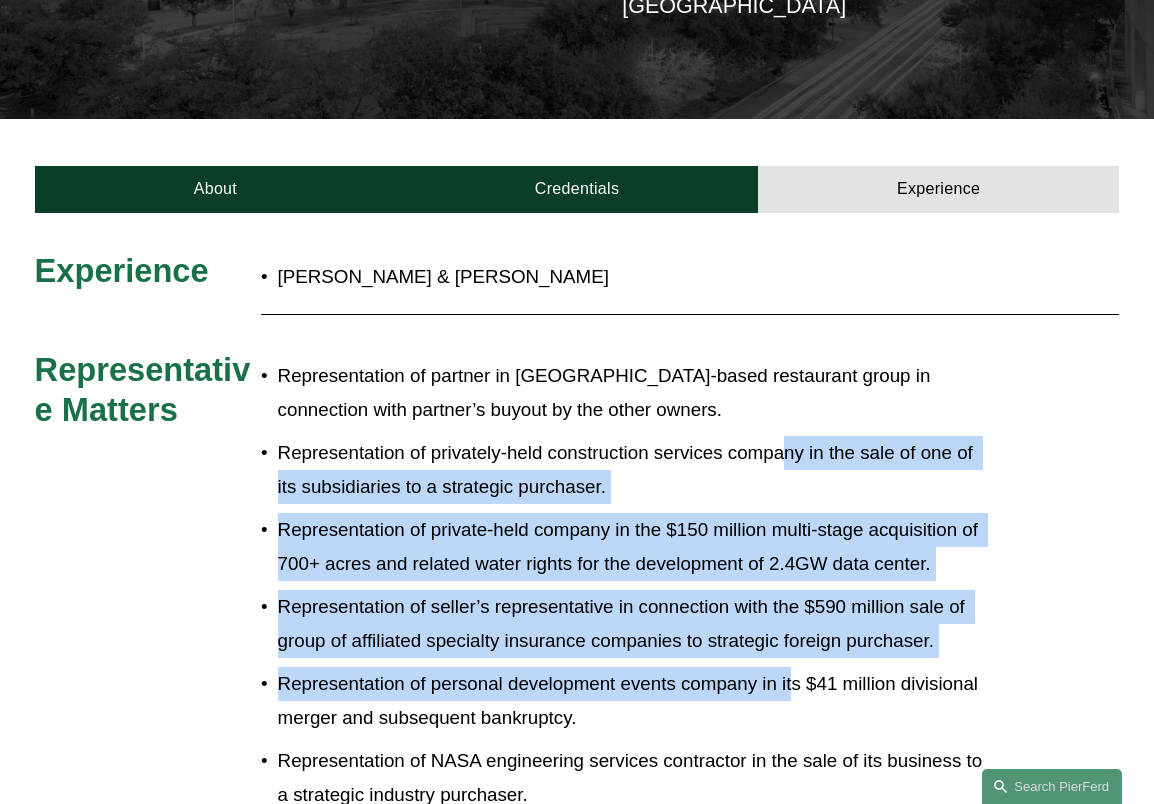 drag, startPoint x: 785, startPoint y: 401, endPoint x: 793, endPoint y: 646, distance: 245.13058 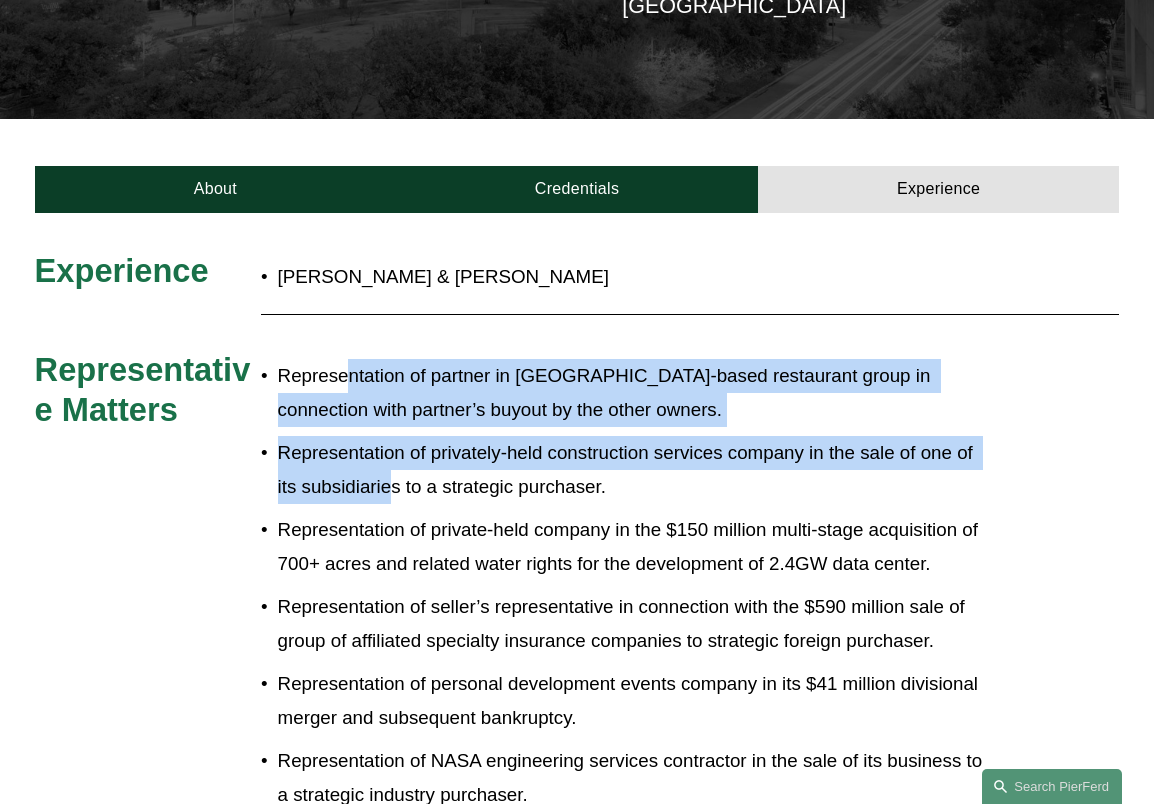 drag, startPoint x: 352, startPoint y: 330, endPoint x: 389, endPoint y: 446, distance: 121.75796 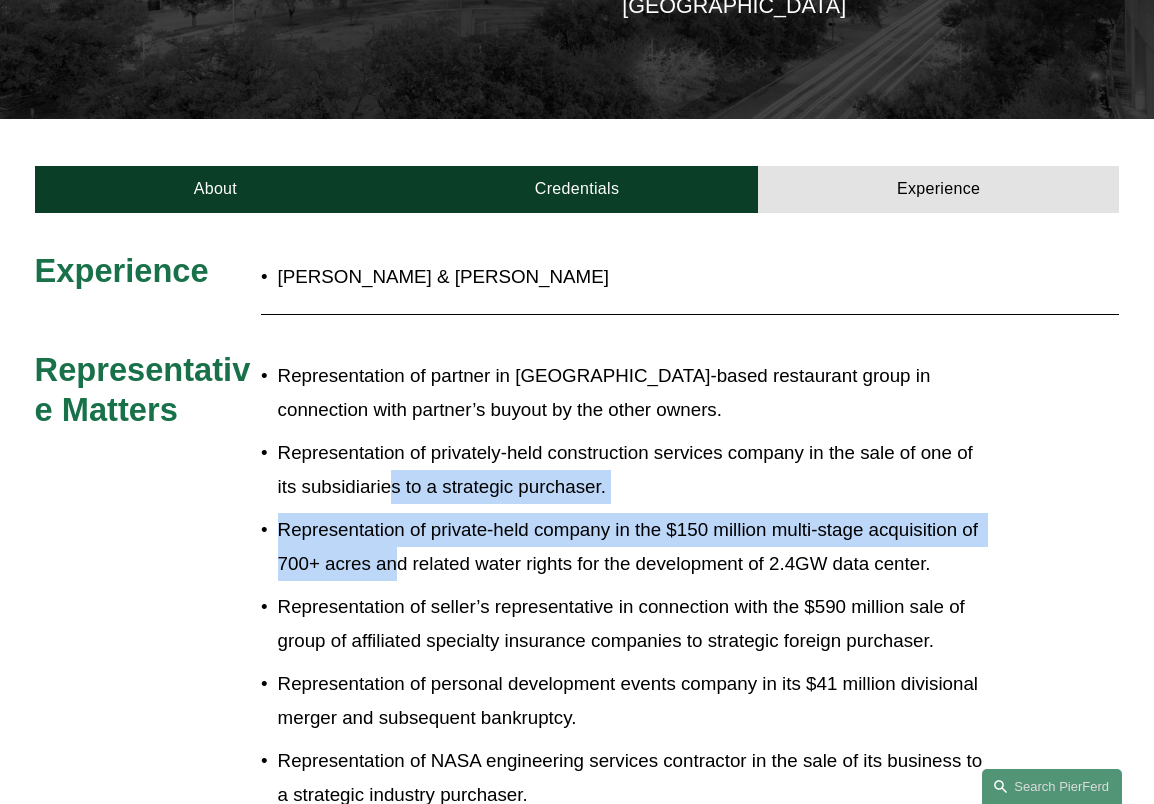 drag, startPoint x: 389, startPoint y: 446, endPoint x: 397, endPoint y: 548, distance: 102.31325 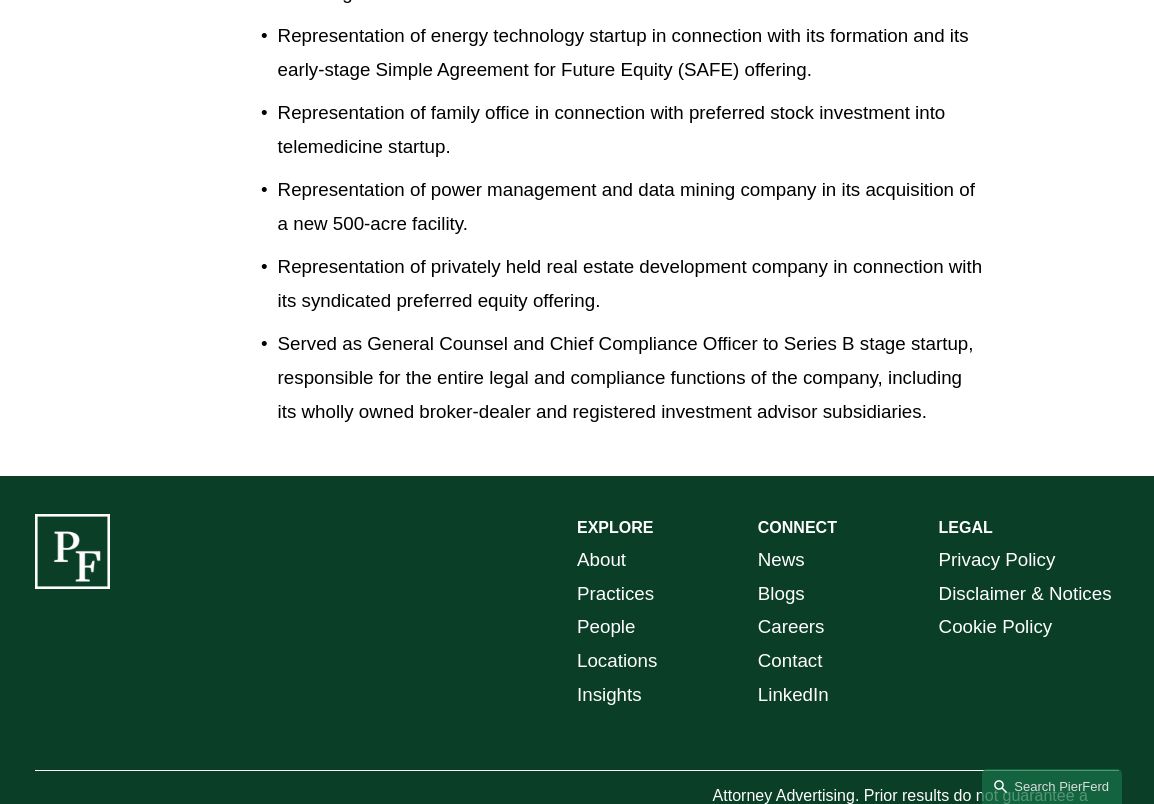 scroll, scrollTop: 2648, scrollLeft: 0, axis: vertical 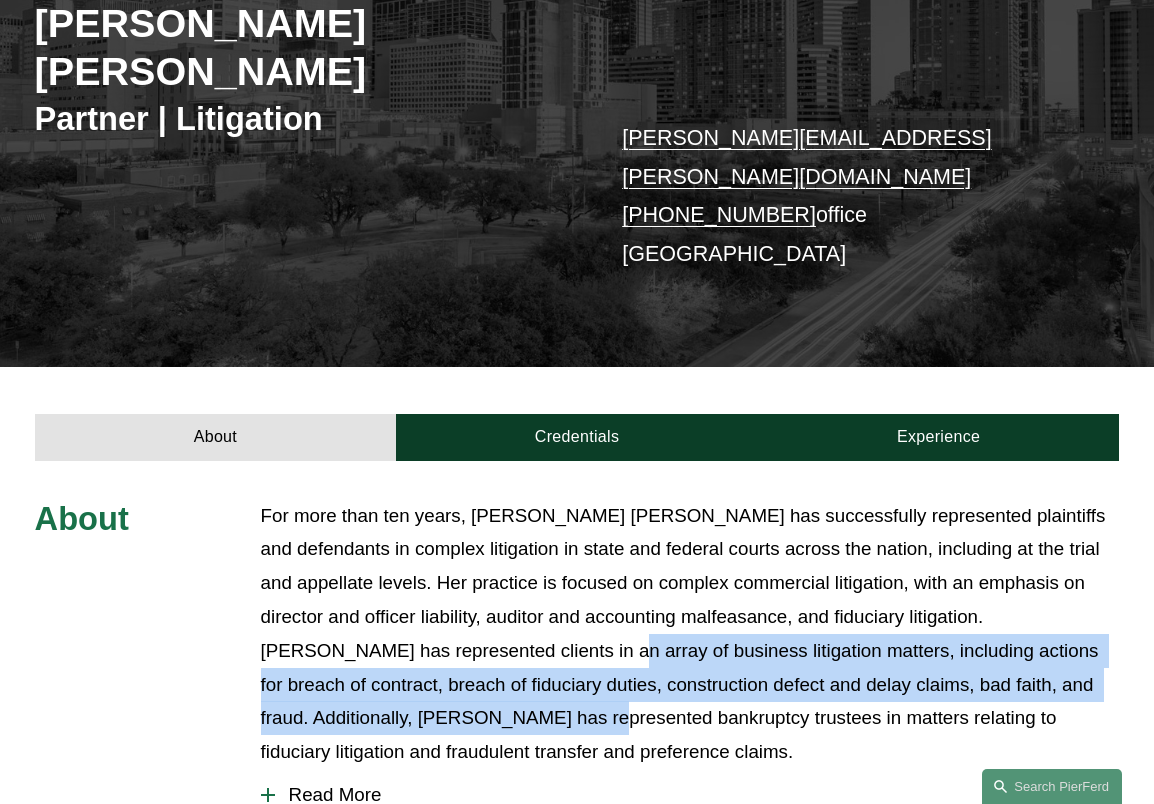 drag, startPoint x: 556, startPoint y: 627, endPoint x: 557, endPoint y: 644, distance: 17.029387 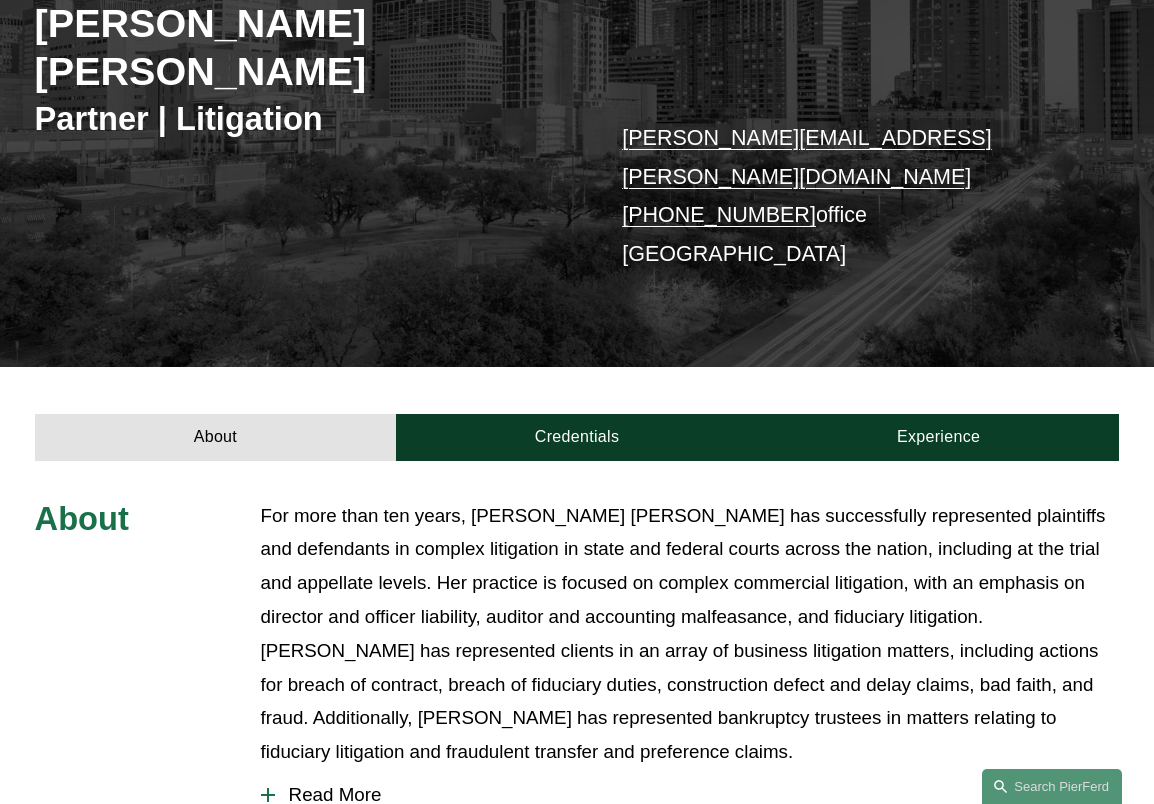 drag, startPoint x: 352, startPoint y: 704, endPoint x: 358, endPoint y: 717, distance: 14.3178215 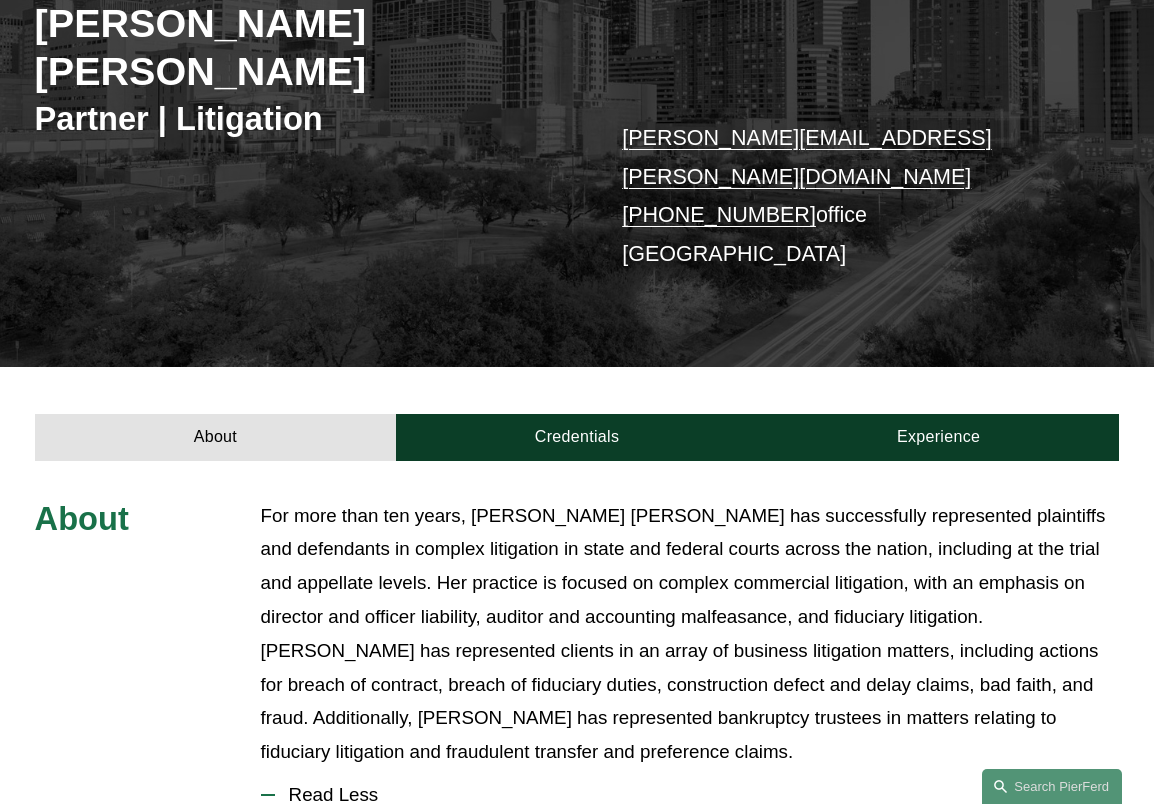 scroll, scrollTop: 700, scrollLeft: 0, axis: vertical 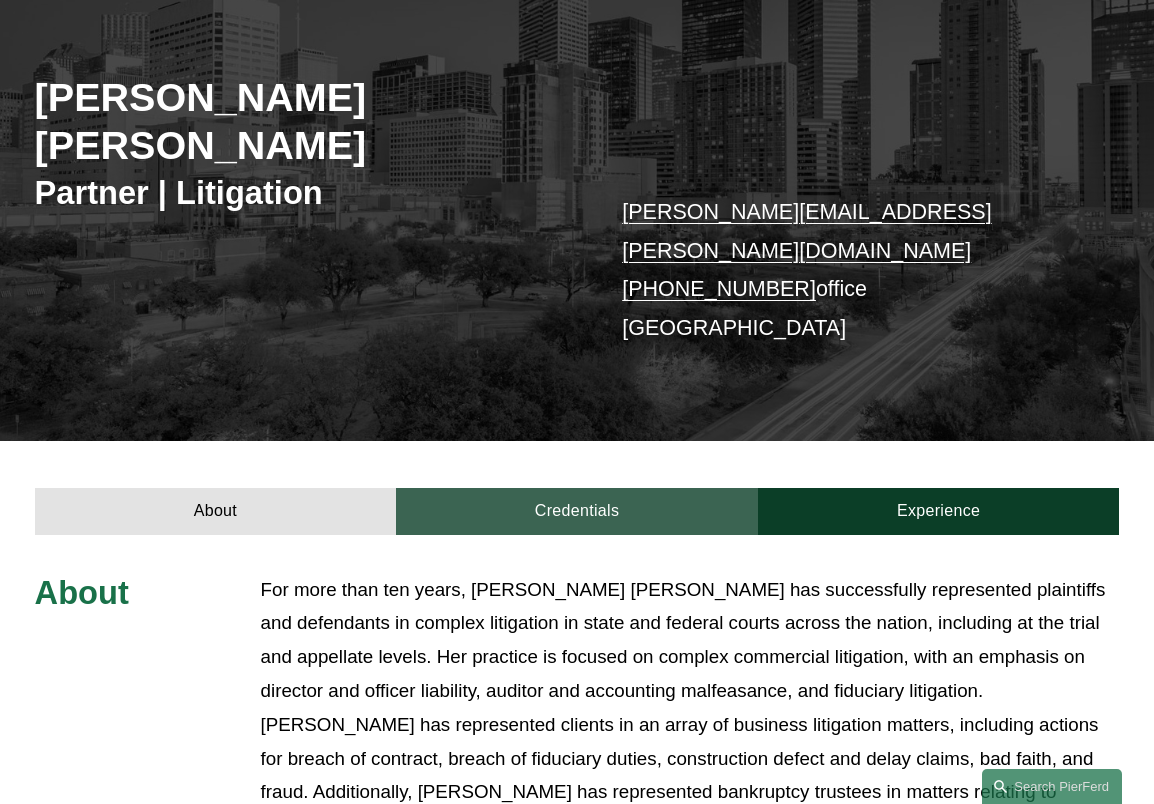 click on "Credentials" at bounding box center (577, 511) 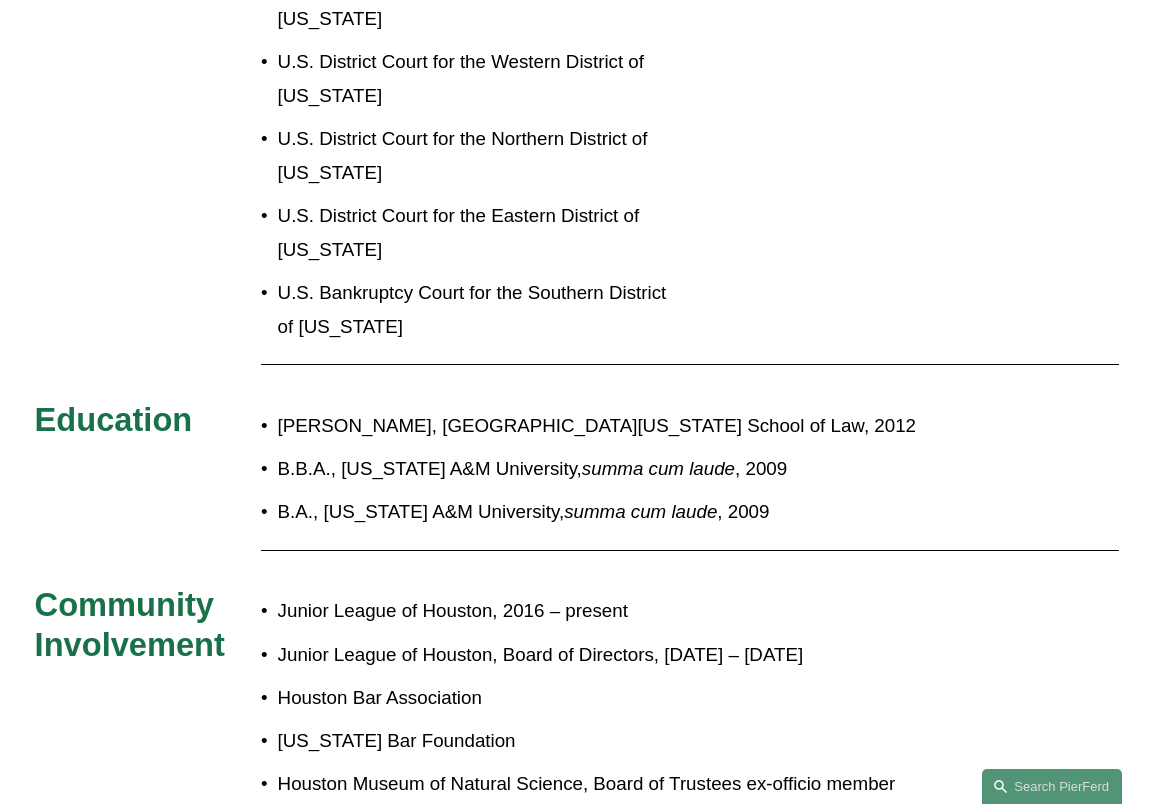 scroll, scrollTop: 1026, scrollLeft: 0, axis: vertical 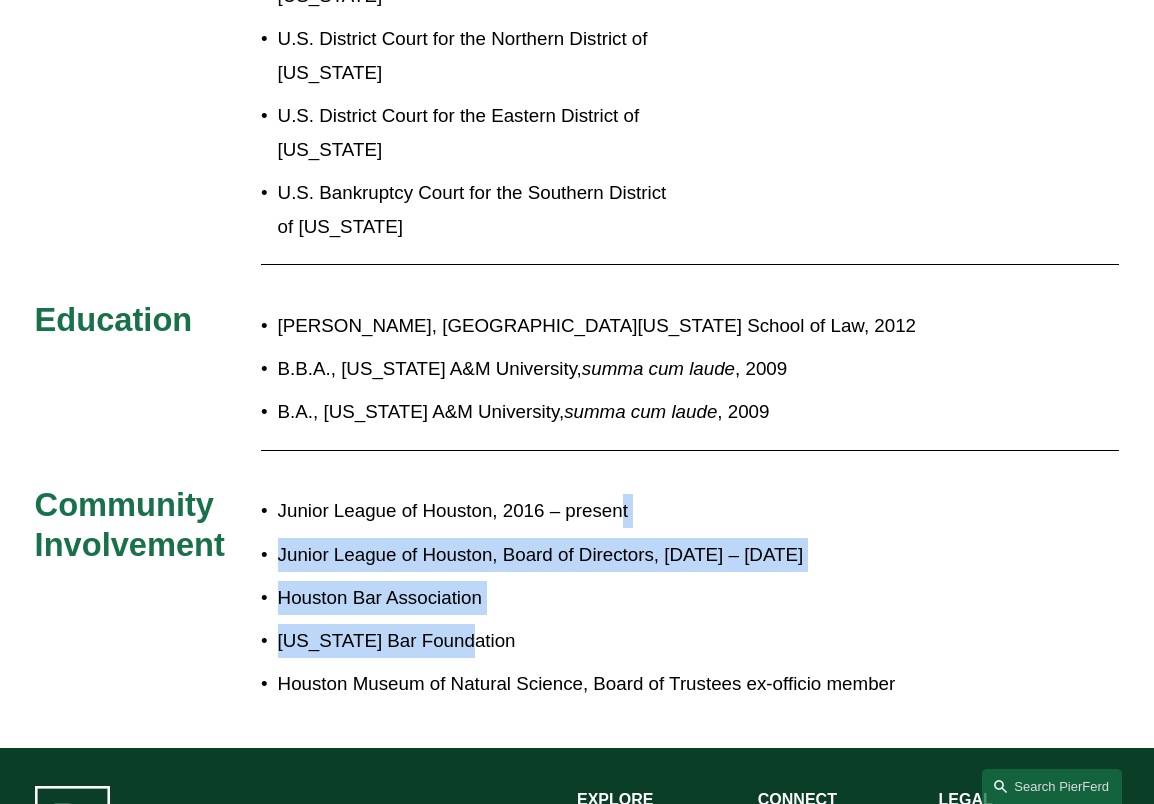 drag, startPoint x: 624, startPoint y: 413, endPoint x: 696, endPoint y: 547, distance: 152.11838 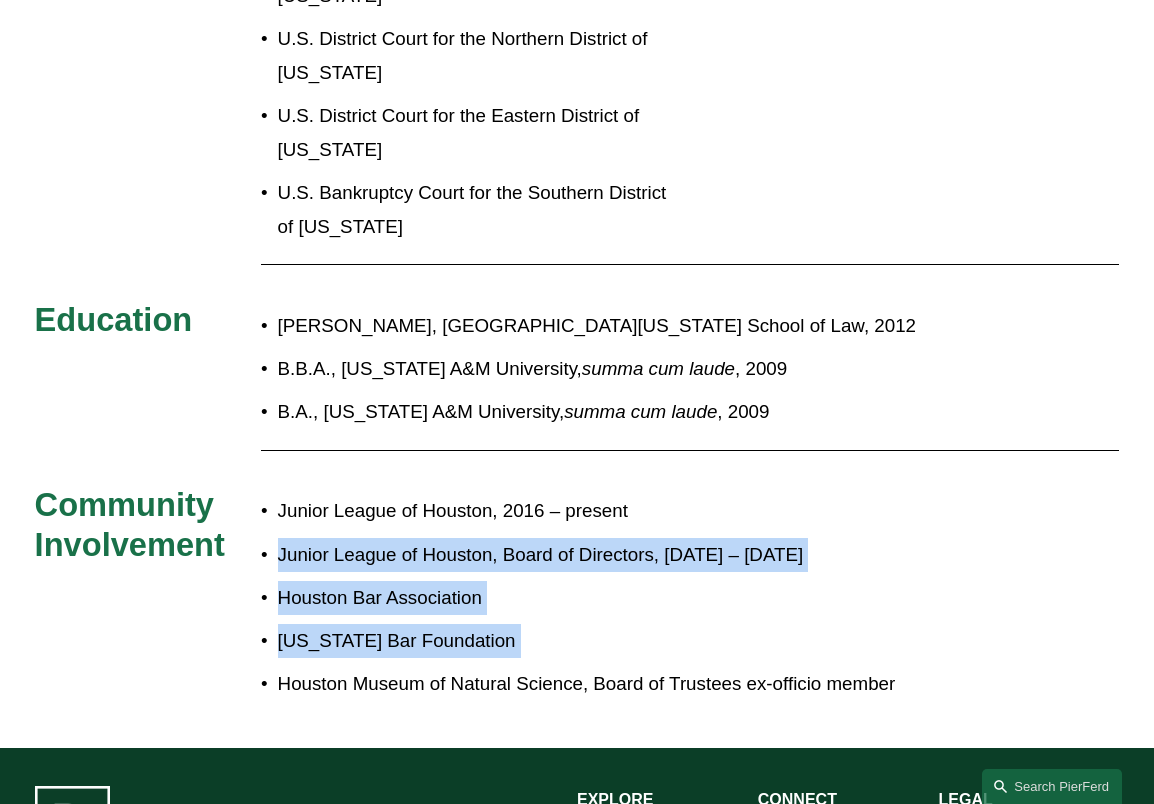 drag, startPoint x: 696, startPoint y: 547, endPoint x: 629, endPoint y: 395, distance: 166.1114 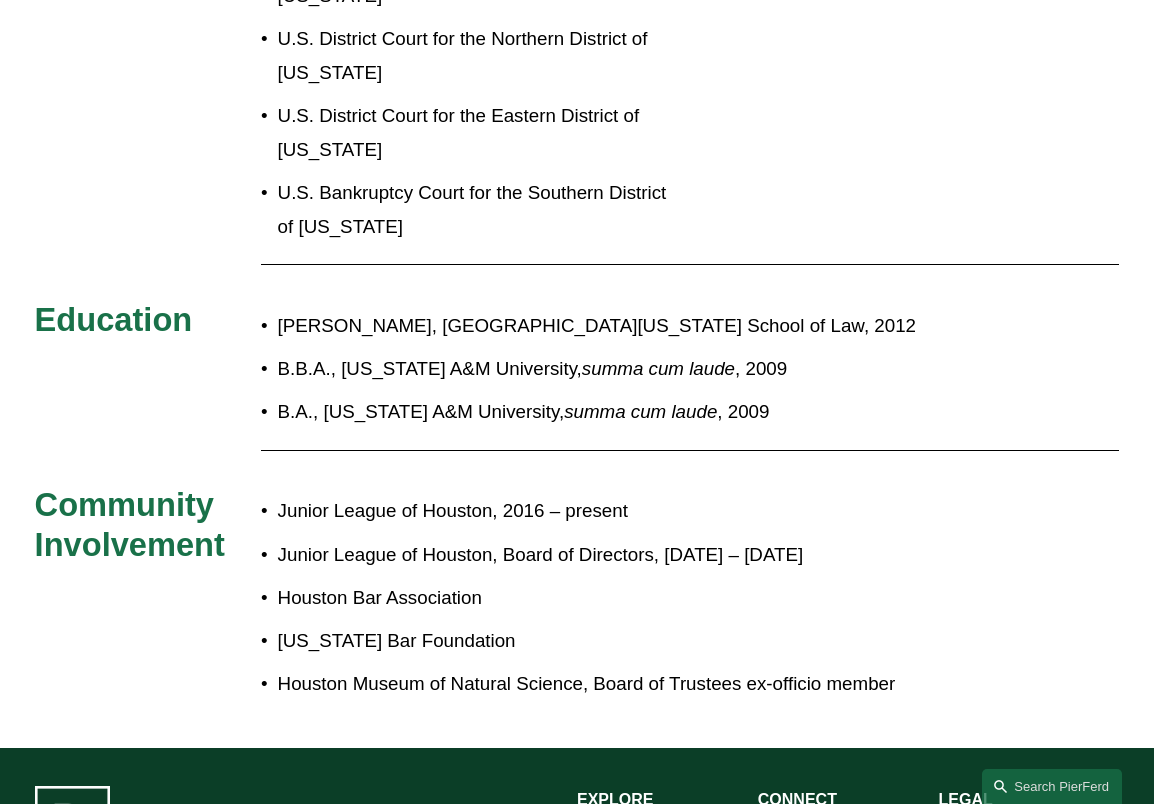 click on "Admissions
[US_STATE] [US_STATE] U.S. District Court for the Southern District of [US_STATE] U.S. District Court for the Western District of [US_STATE] U.S. District Court for the Northern District of [US_STATE] U.S. District Court for the Eastern District of [US_STATE] U.S. Bankruptcy Court for the Southern District of [US_STATE]
Education
[PERSON_NAME], [GEOGRAPHIC_DATA][US_STATE], 2012 B.B.A., [US_STATE][GEOGRAPHIC_DATA],  summa cum laude , 2009 B.A., [US_STATE] A&M University,  summa cum laude , 2009
Community Involvement
Junior League of Houston, 2016 – present Junior League of Houston, Board of Directors, [DATE] – [DATE] Houston Bar Association [US_STATE] Bar Foundation Houston Museum of Natural Science, Board of Trustees ex-officio member" at bounding box center [577, 242] 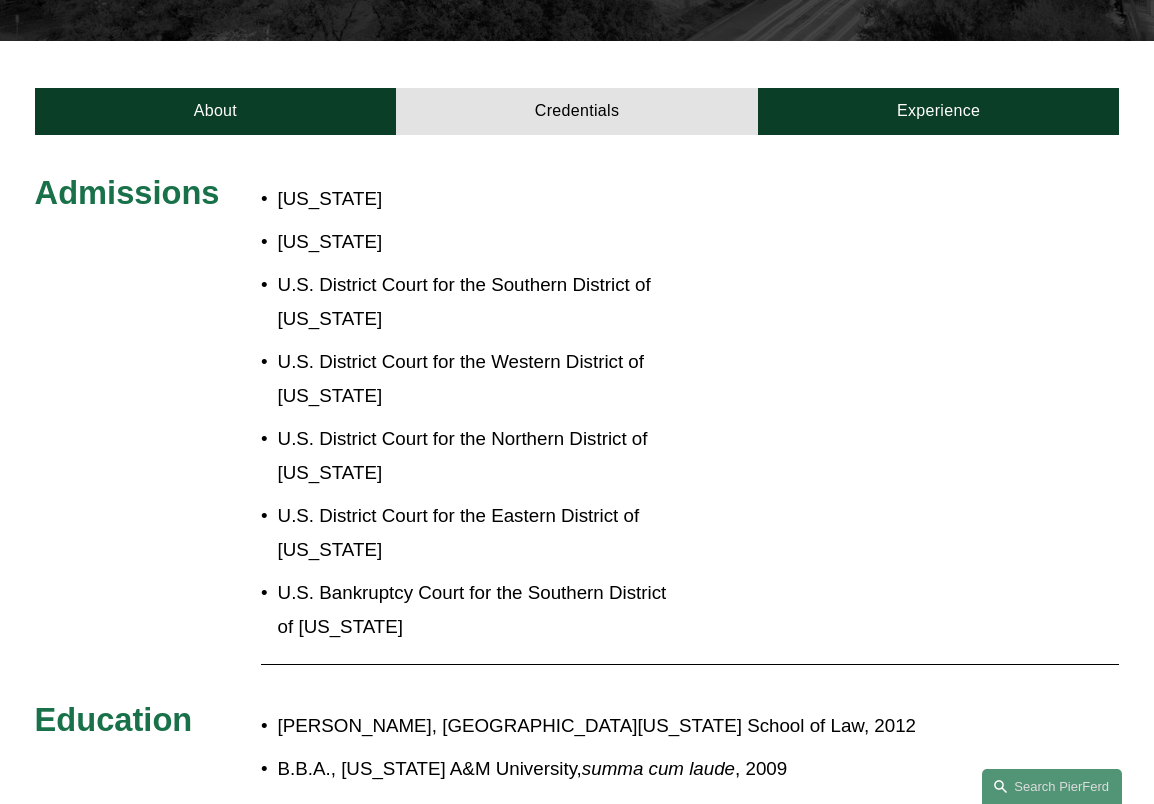 scroll, scrollTop: 226, scrollLeft: 0, axis: vertical 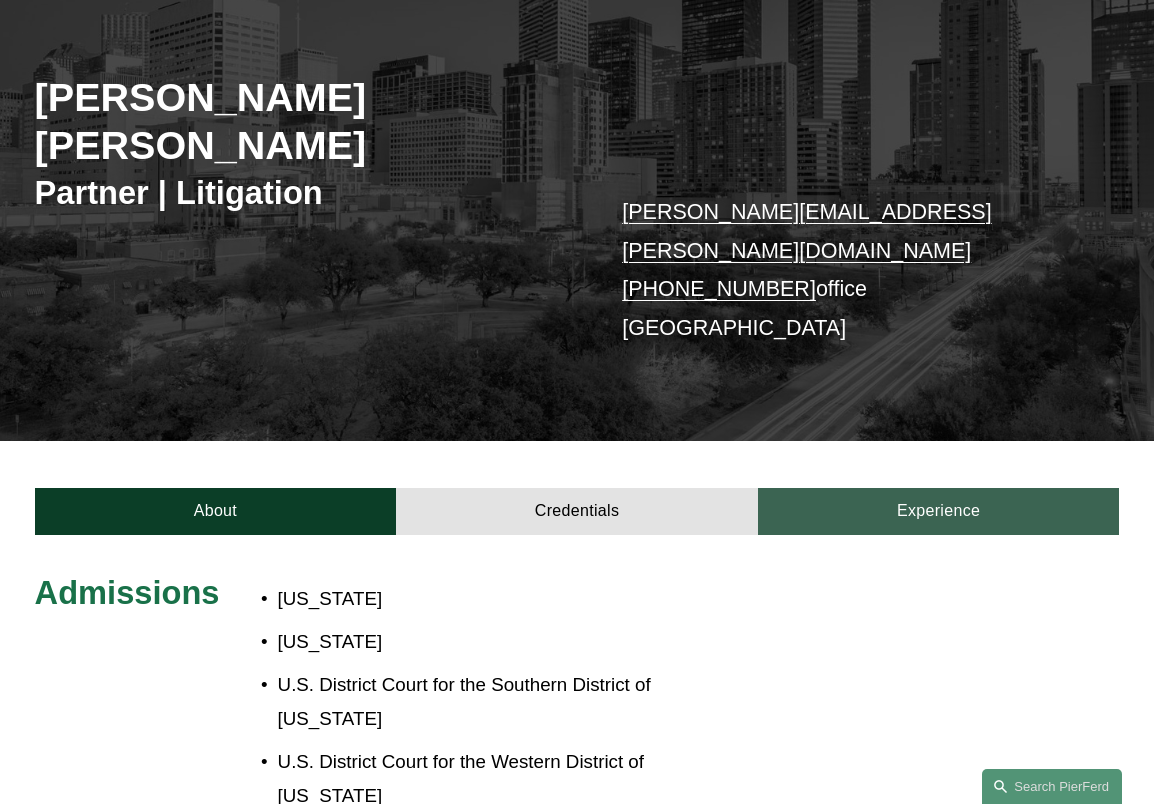 click on "Experience" at bounding box center (939, 511) 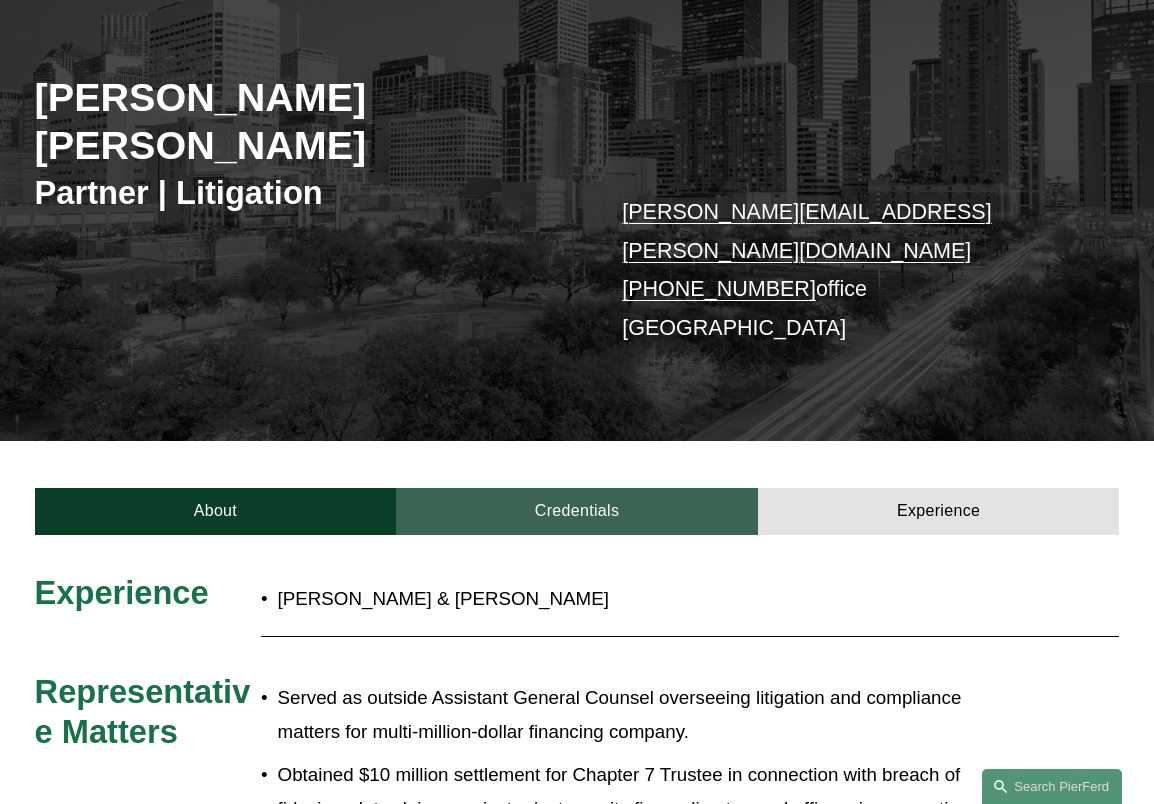 scroll, scrollTop: 526, scrollLeft: 0, axis: vertical 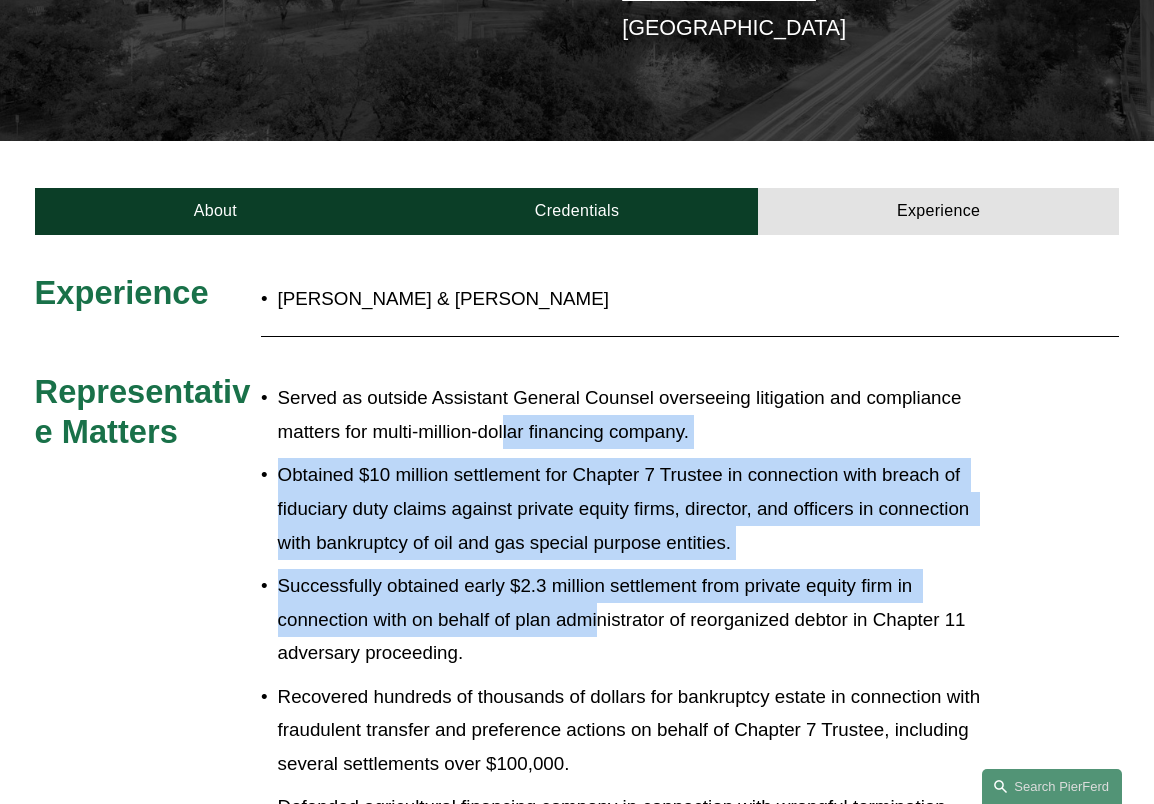 drag, startPoint x: 502, startPoint y: 342, endPoint x: 599, endPoint y: 553, distance: 232.22833 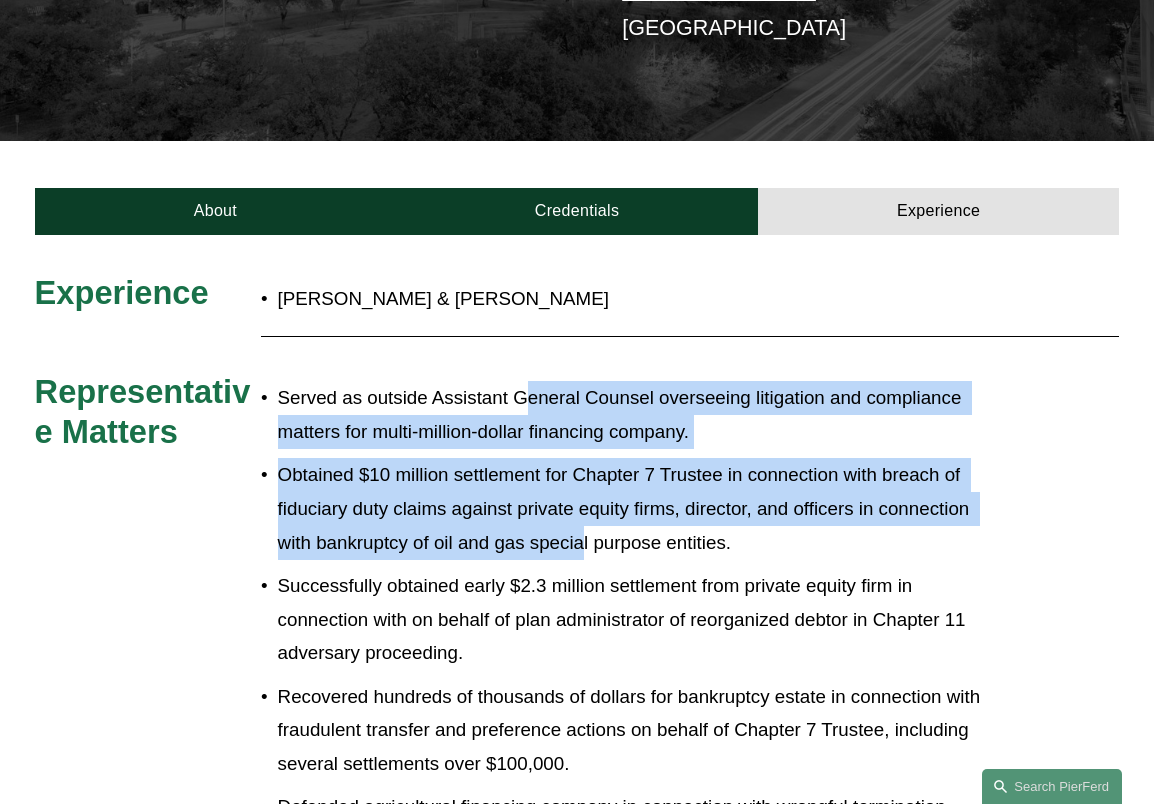 drag, startPoint x: 522, startPoint y: 318, endPoint x: 583, endPoint y: 467, distance: 161.00311 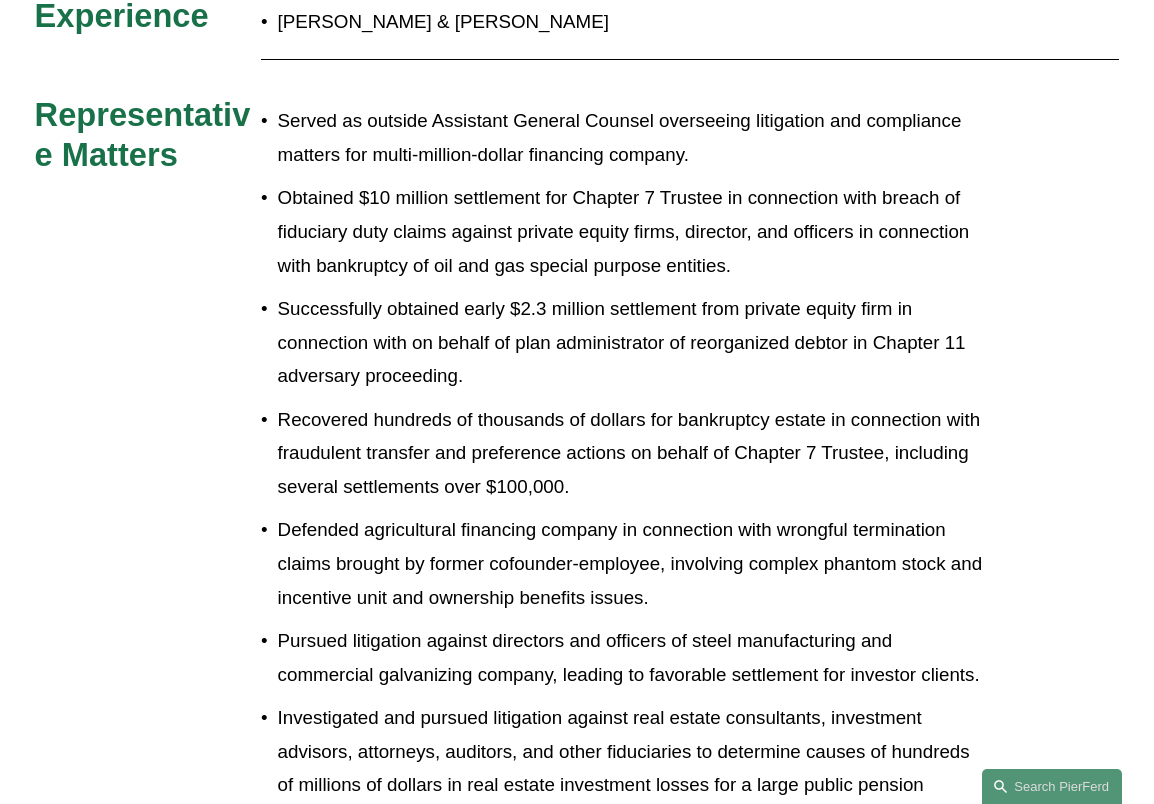 scroll, scrollTop: 403, scrollLeft: 0, axis: vertical 